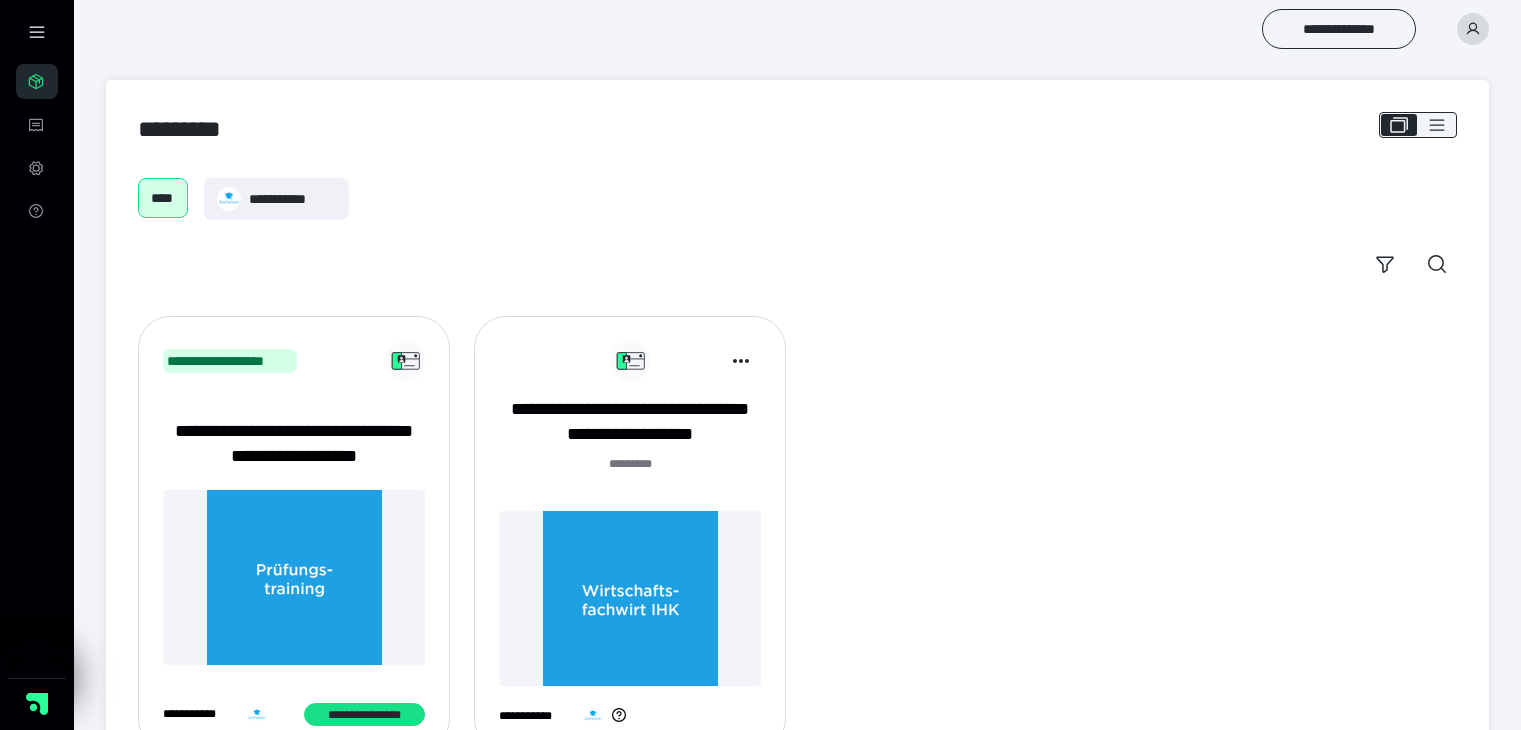 scroll, scrollTop: 0, scrollLeft: 0, axis: both 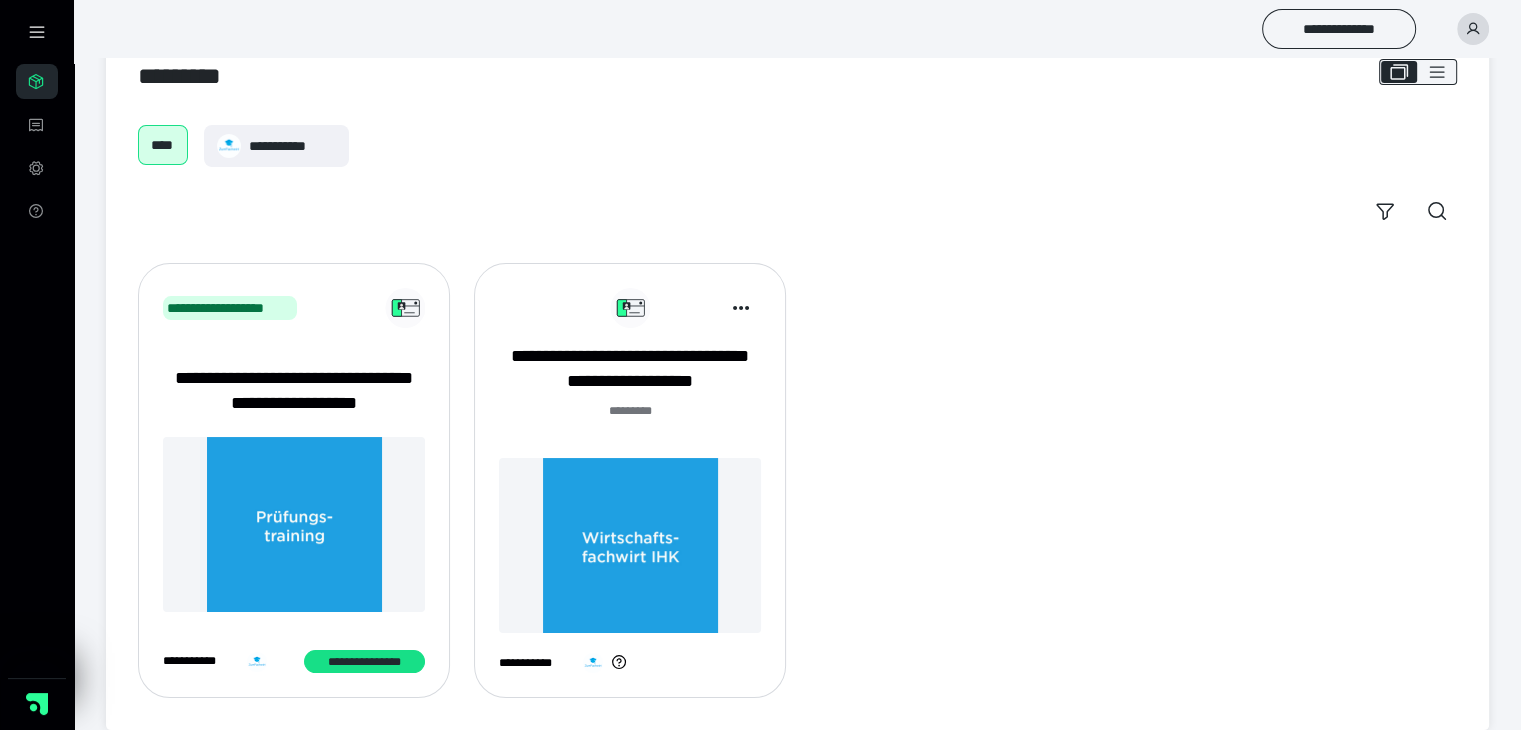 click on "**********" at bounding box center [294, 391] 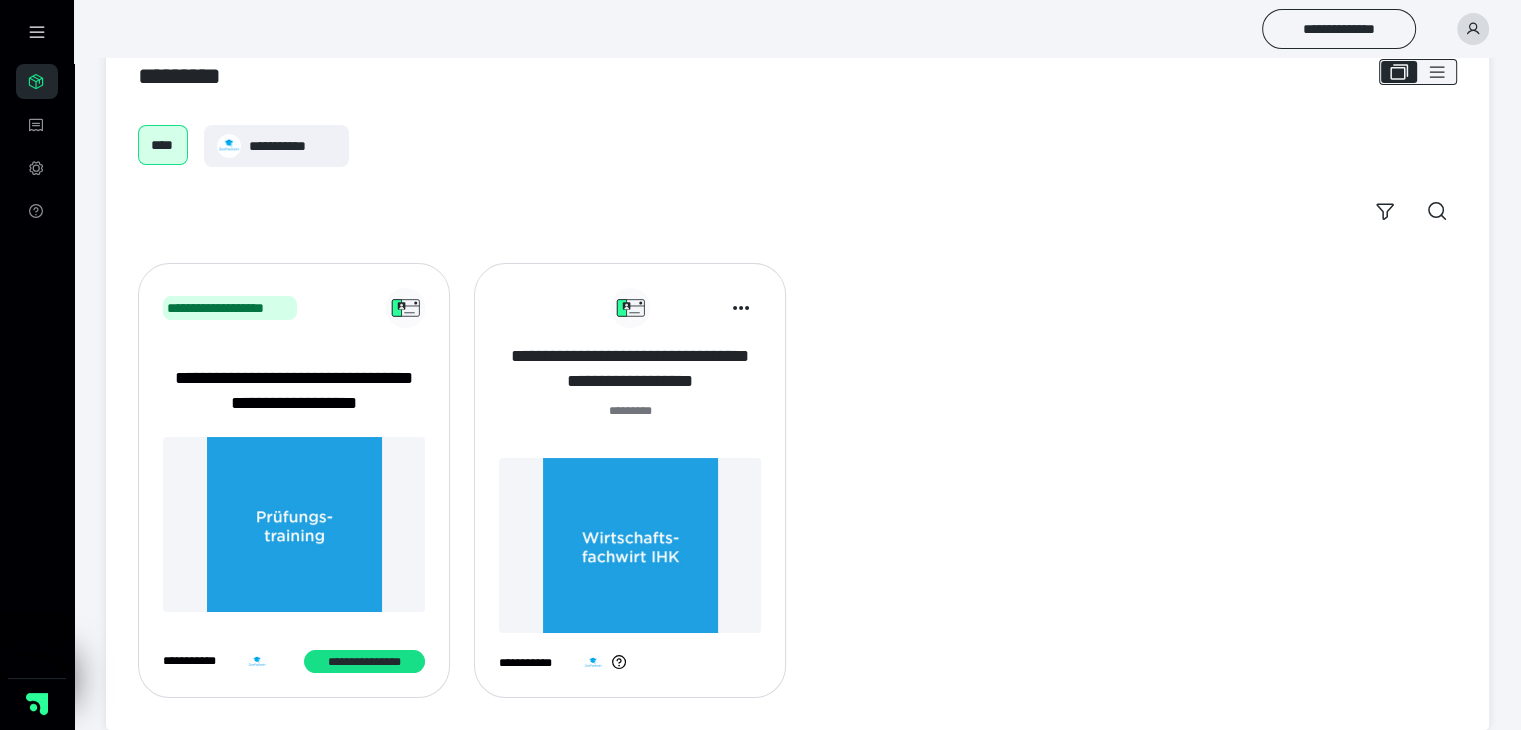 click on "**********" at bounding box center (630, 369) 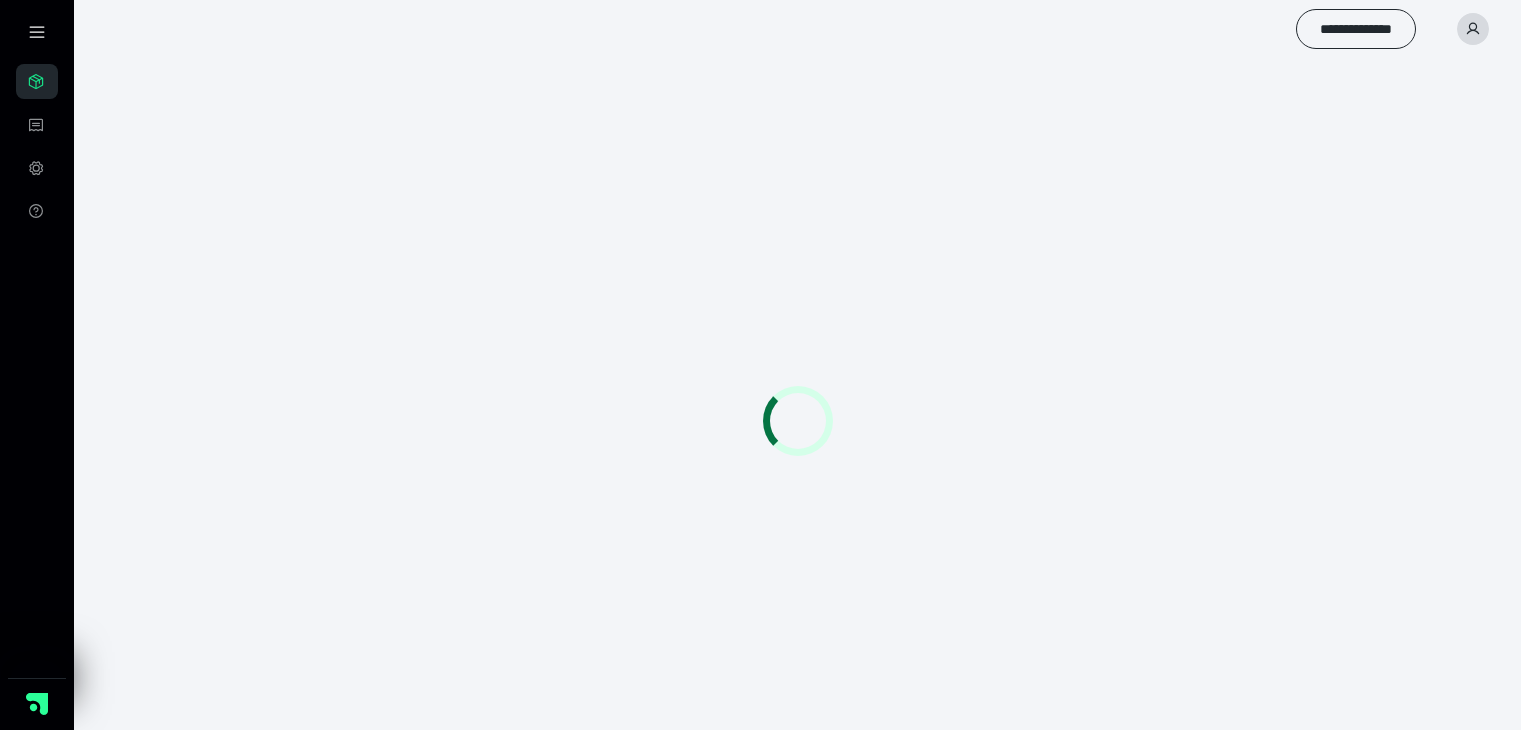 scroll, scrollTop: 0, scrollLeft: 0, axis: both 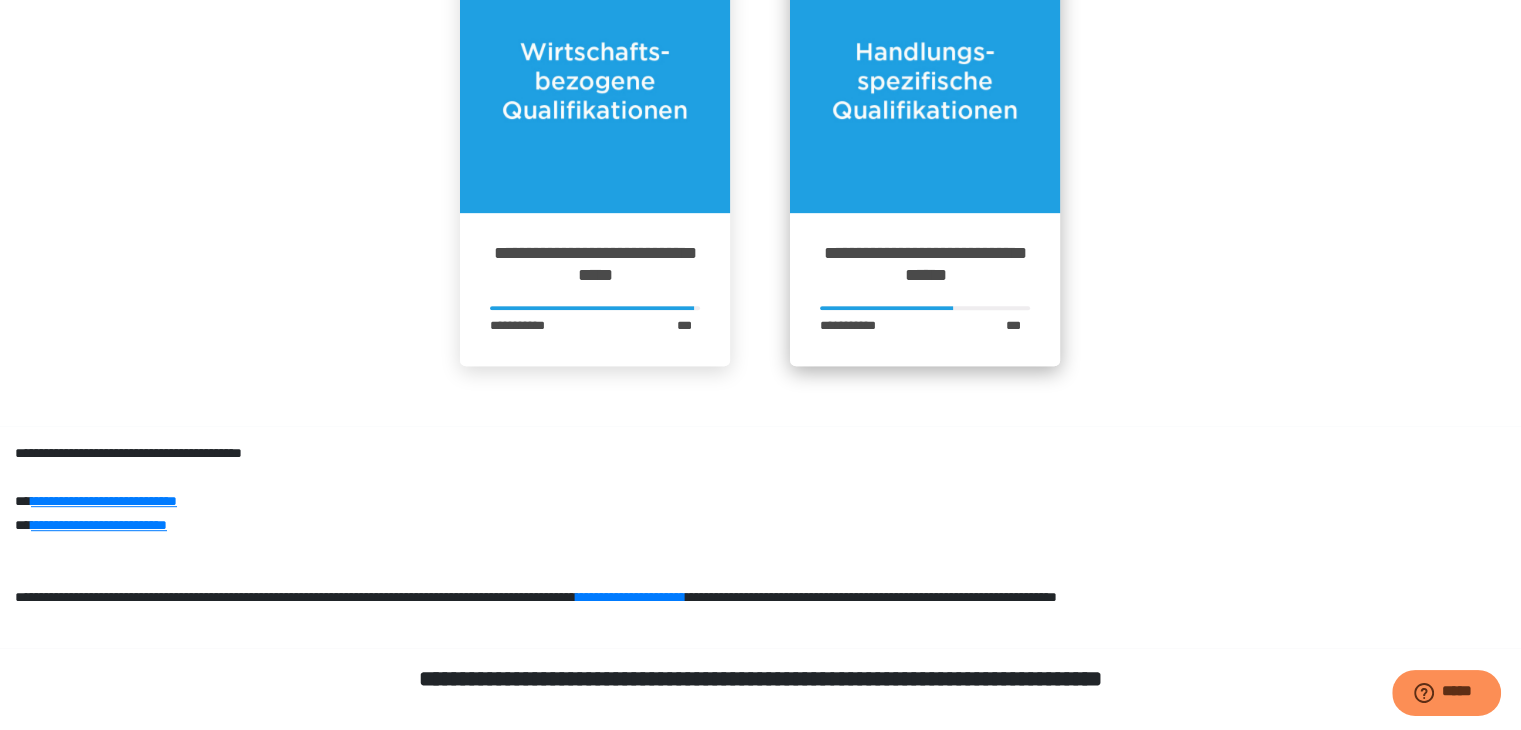 click on "**********" at bounding box center [925, 264] 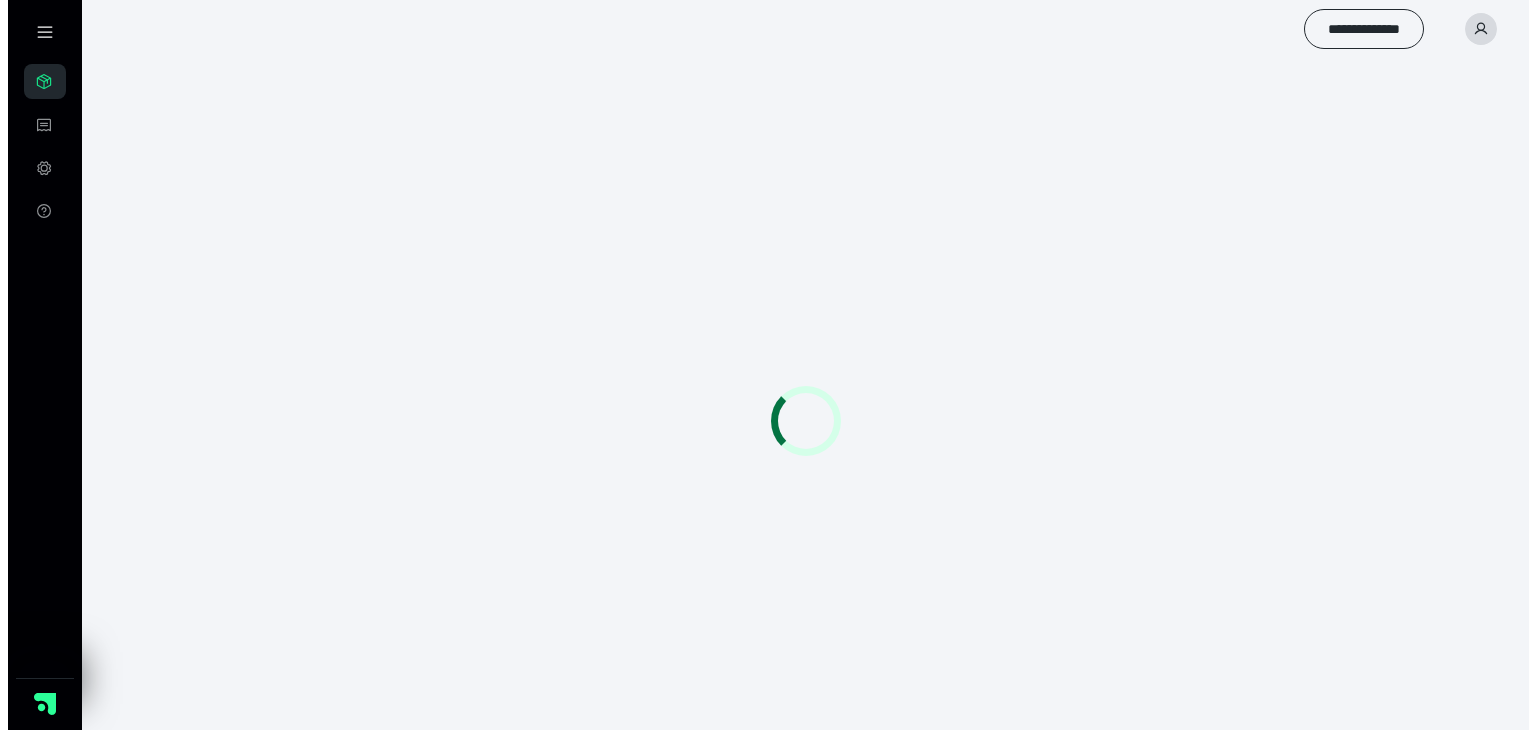 scroll, scrollTop: 0, scrollLeft: 0, axis: both 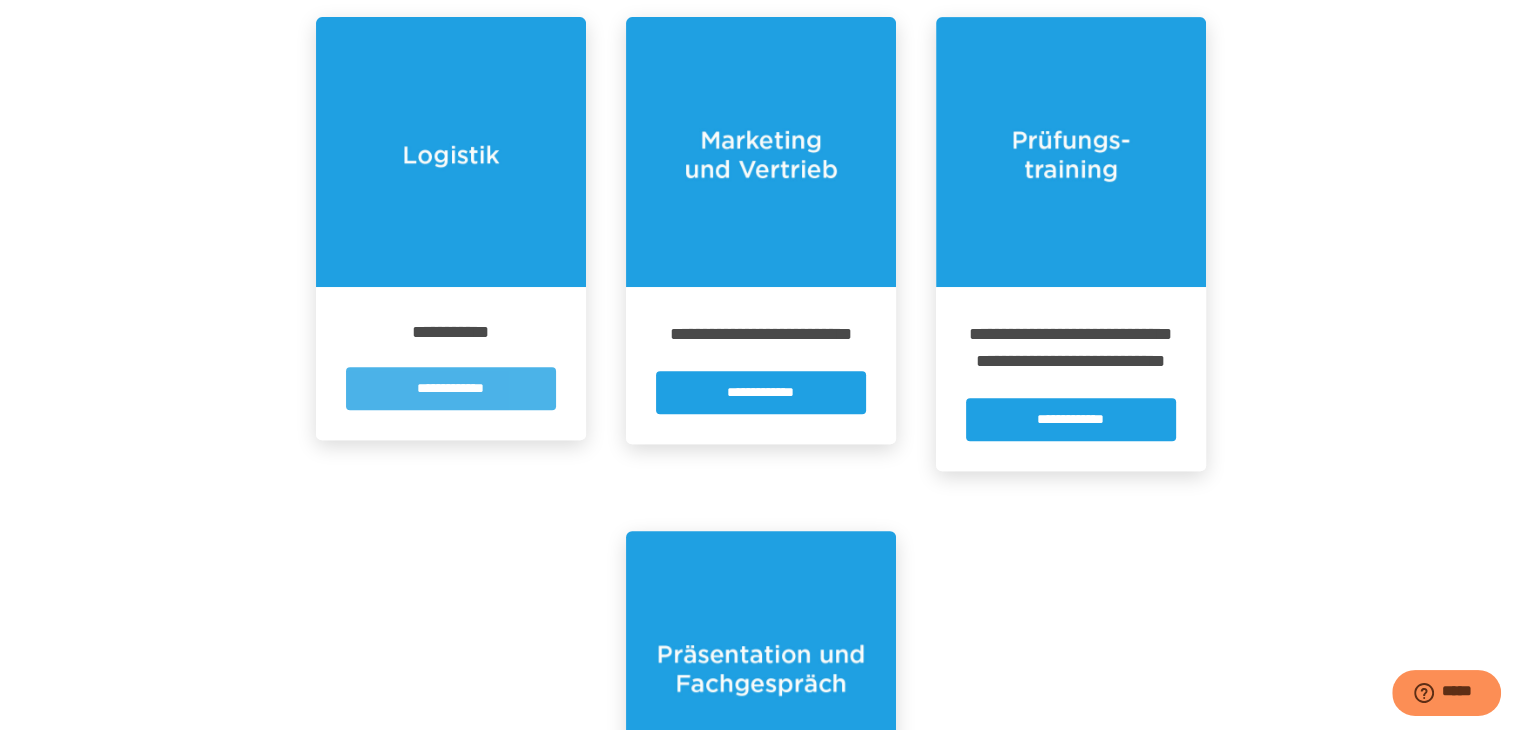 click on "**********" at bounding box center [451, 388] 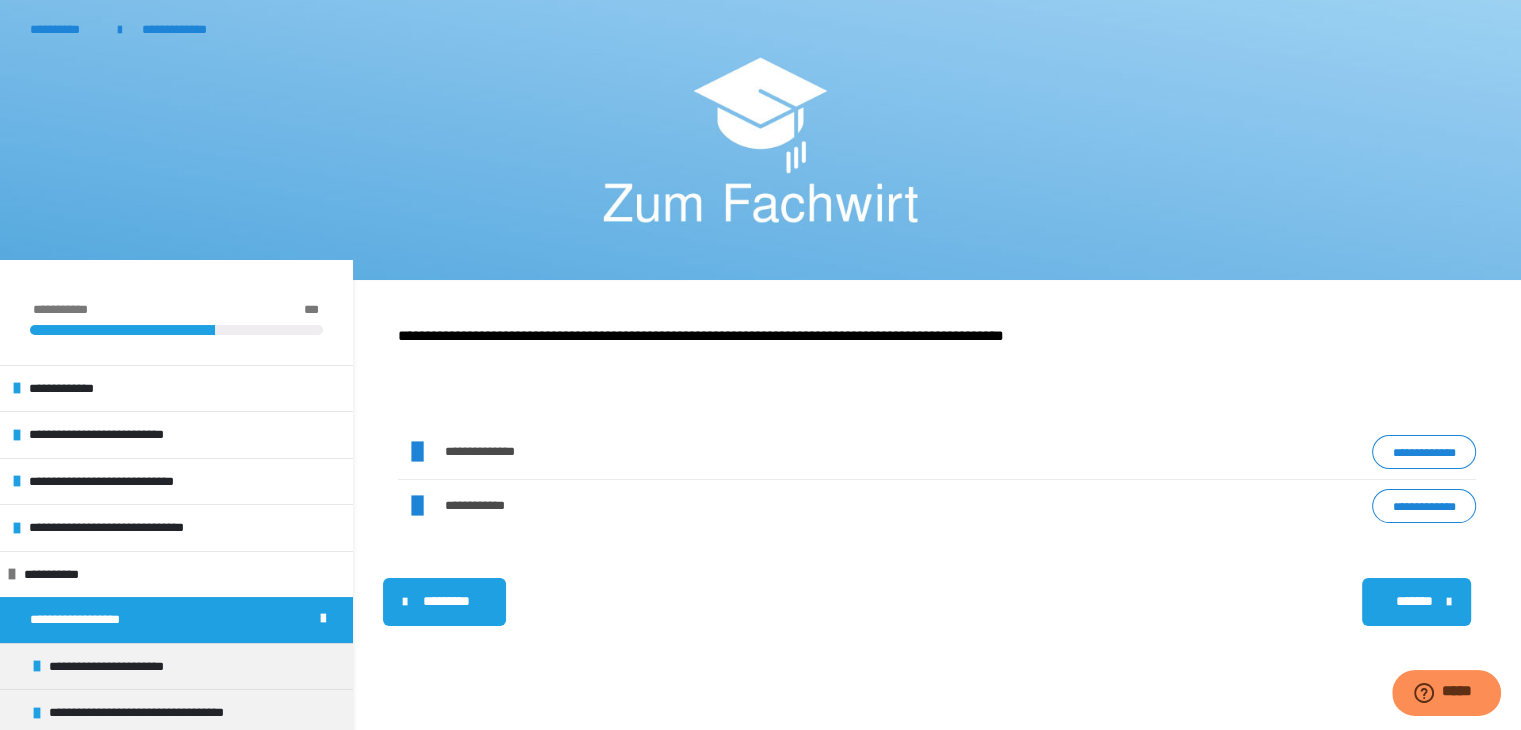 scroll, scrollTop: 300, scrollLeft: 0, axis: vertical 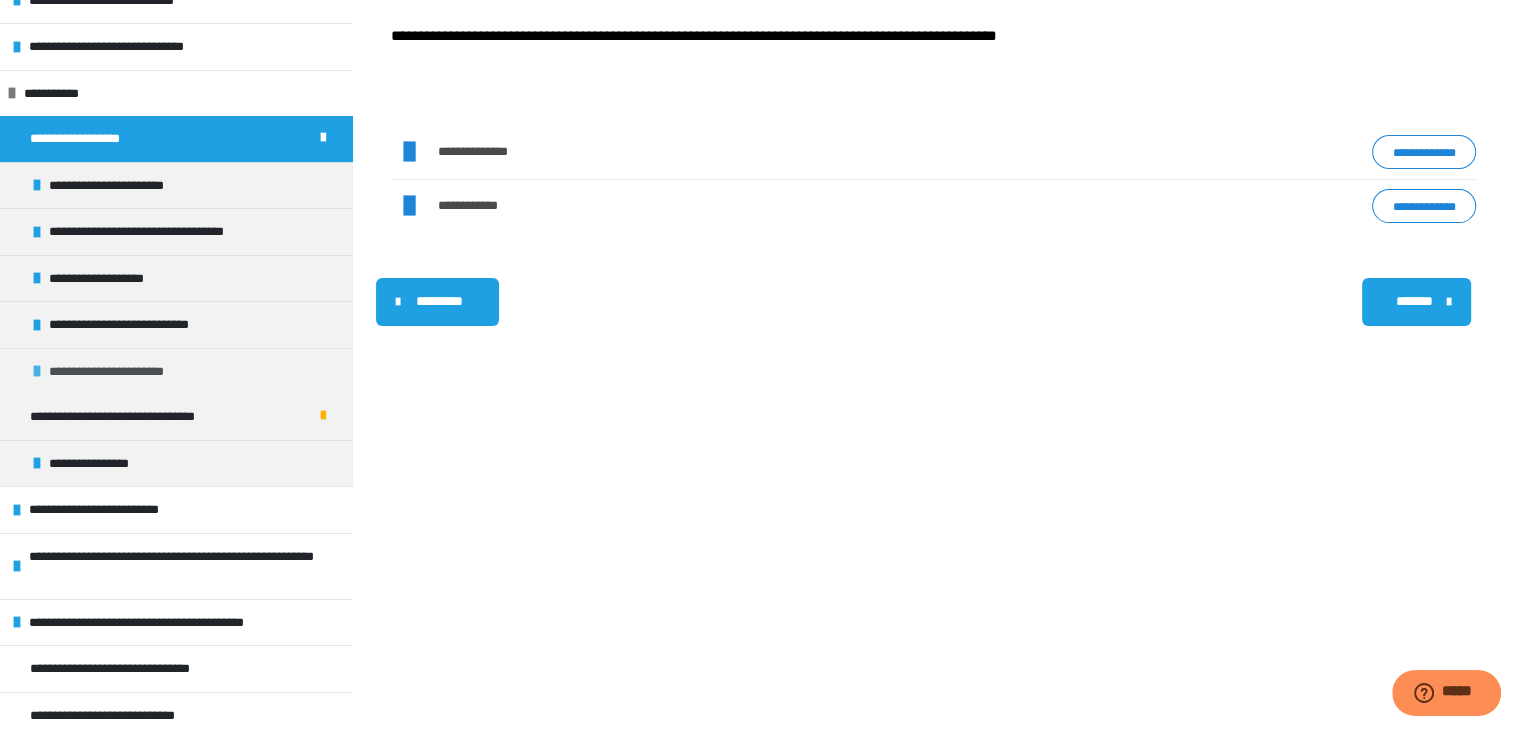 click on "**********" at bounding box center [122, 372] 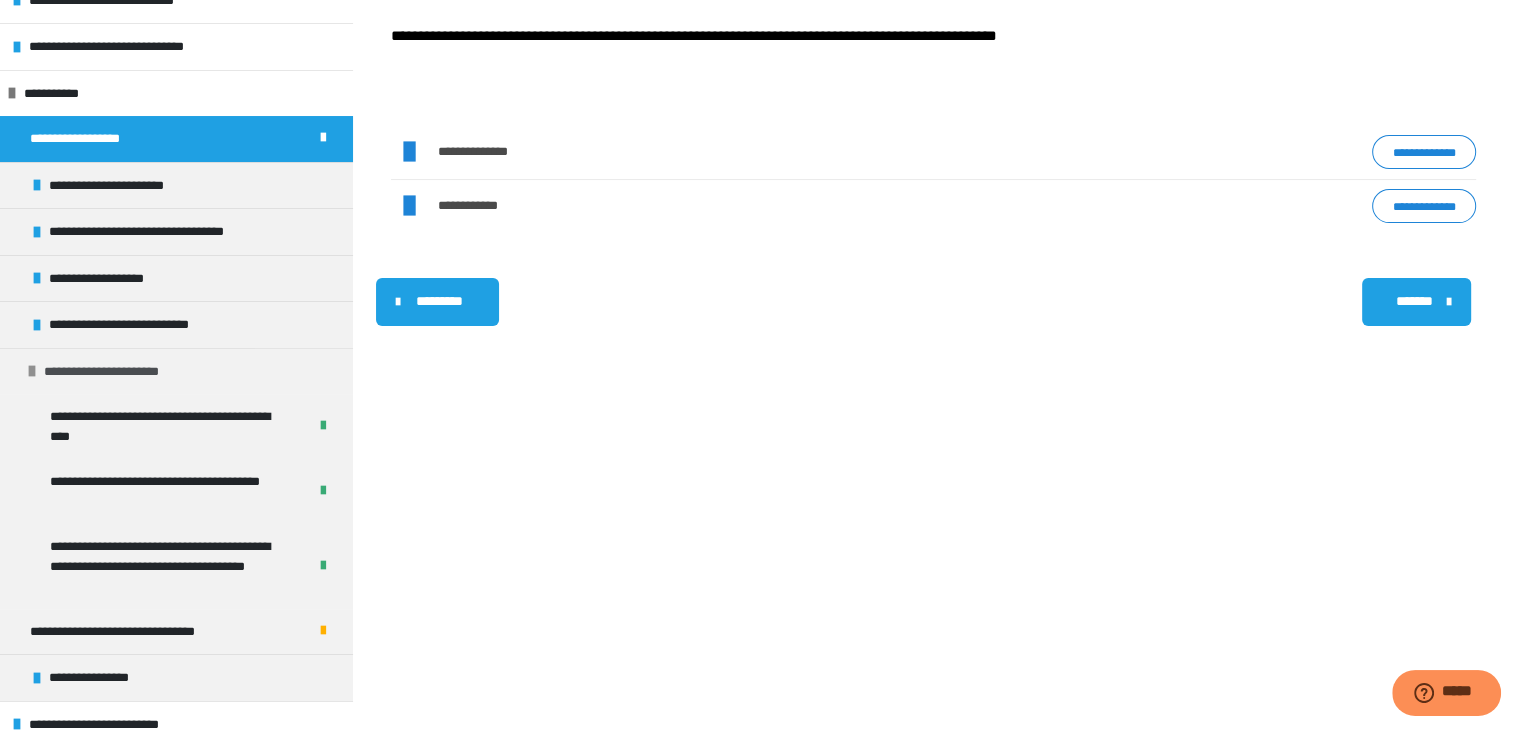 click on "**********" at bounding box center (117, 372) 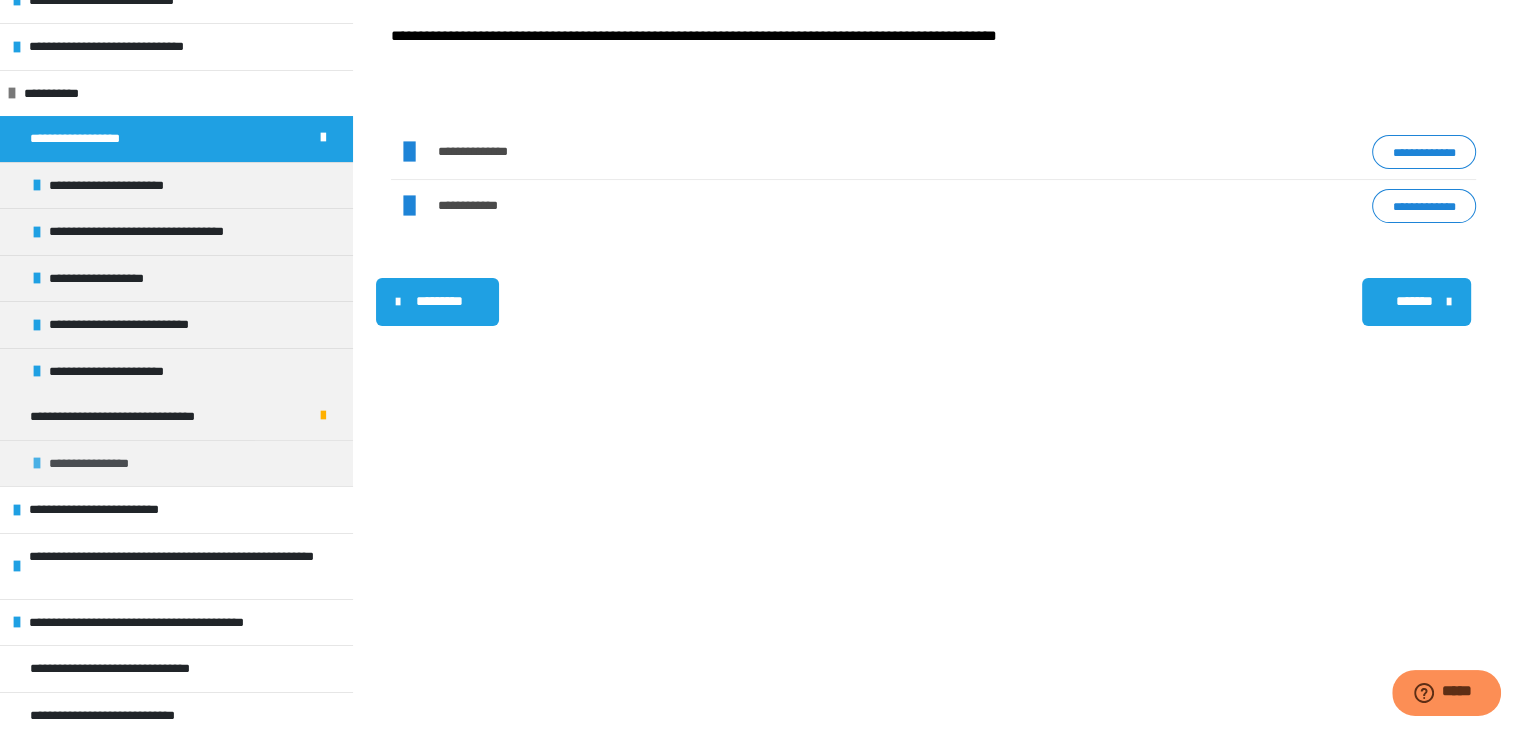 click on "**********" at bounding box center (103, 464) 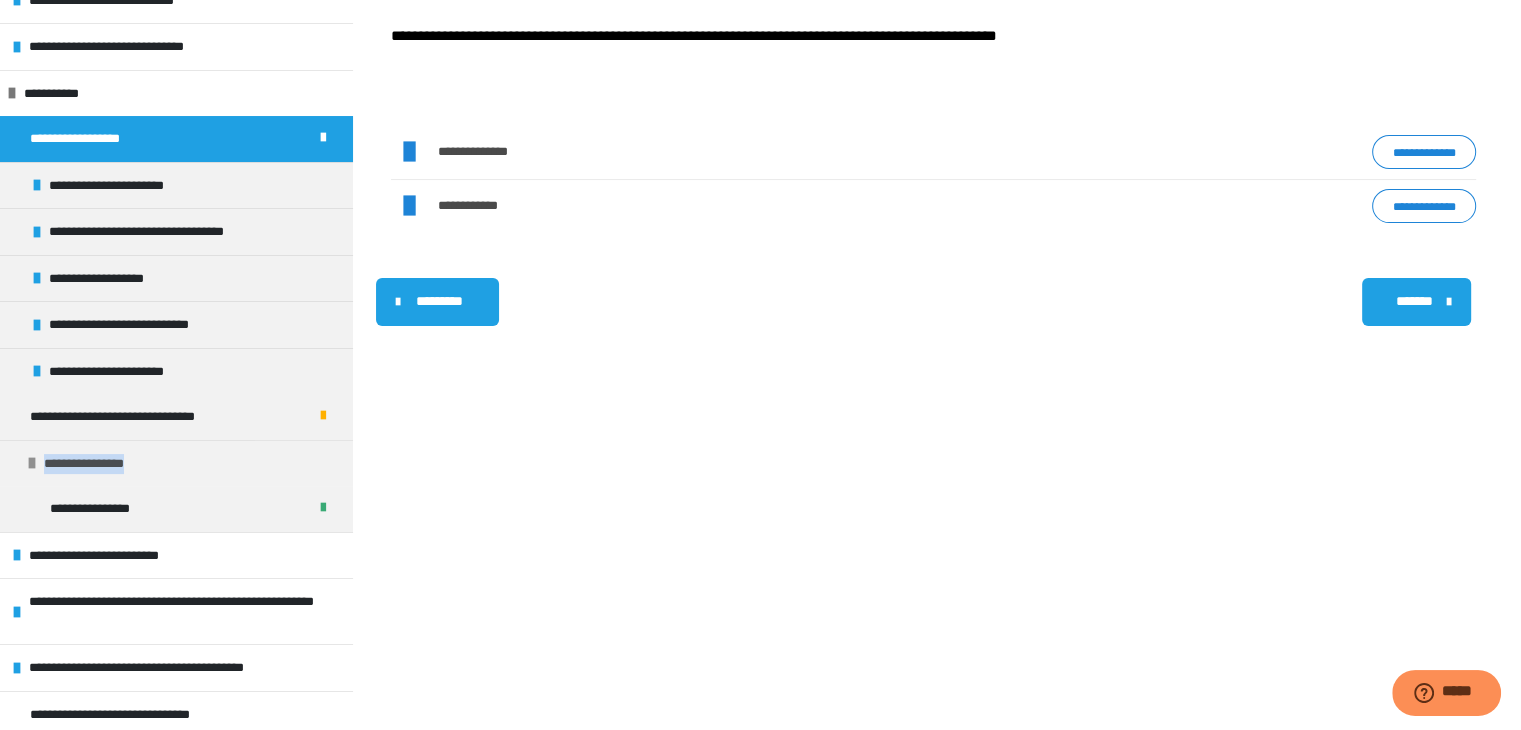 click on "**********" at bounding box center (98, 464) 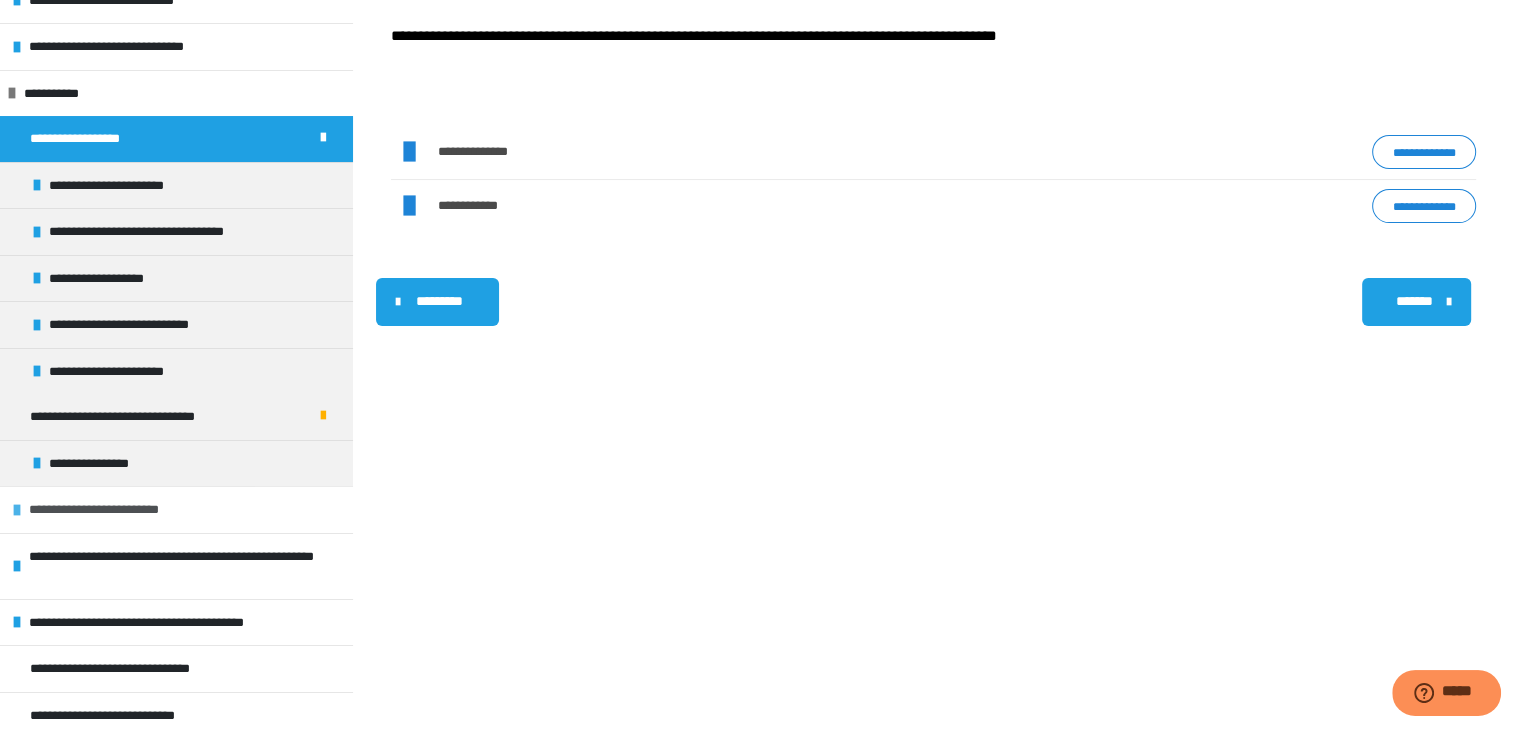 click on "**********" at bounding box center [107, 510] 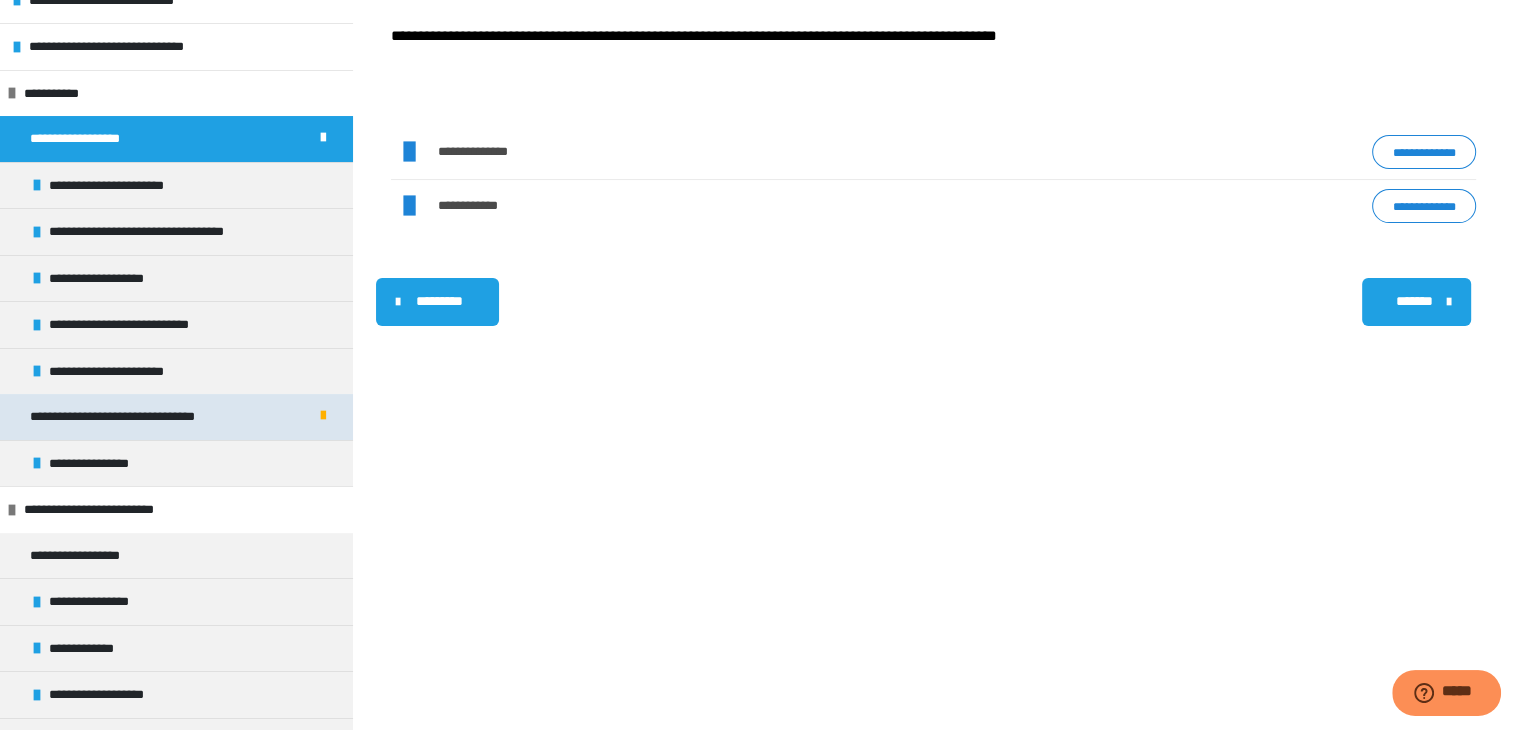 scroll, scrollTop: 621, scrollLeft: 0, axis: vertical 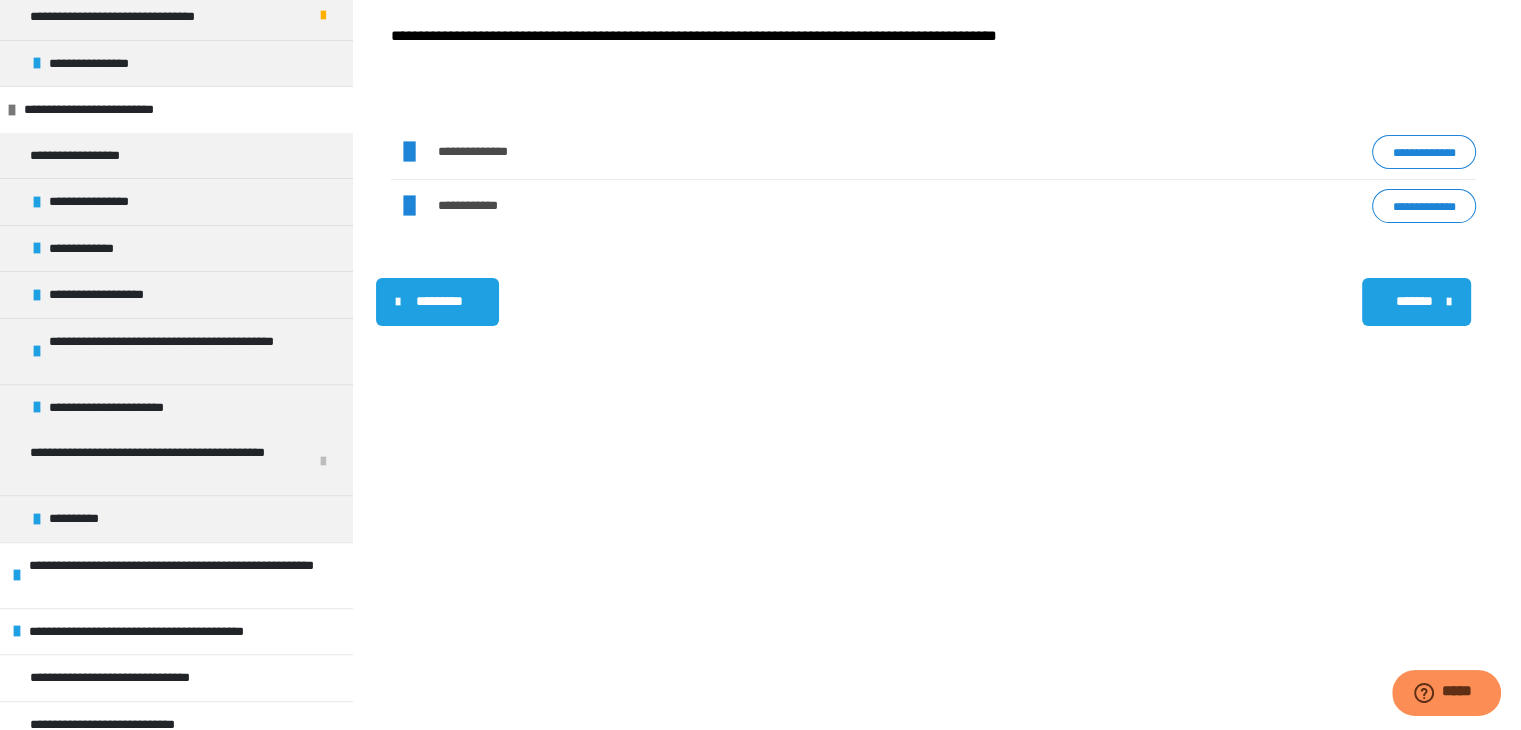 click on "**********" at bounding box center (933, 375) 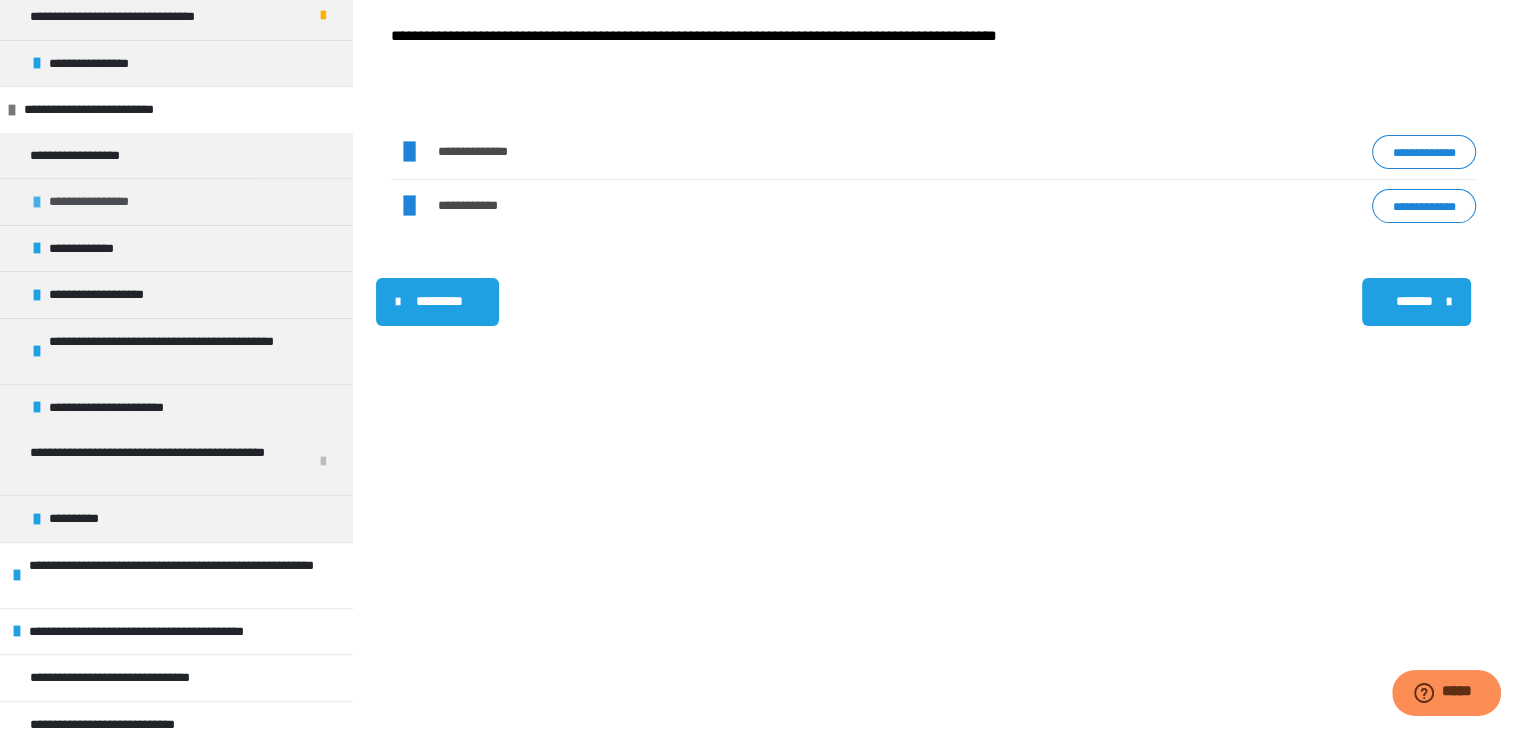 click on "**********" at bounding box center (103, 202) 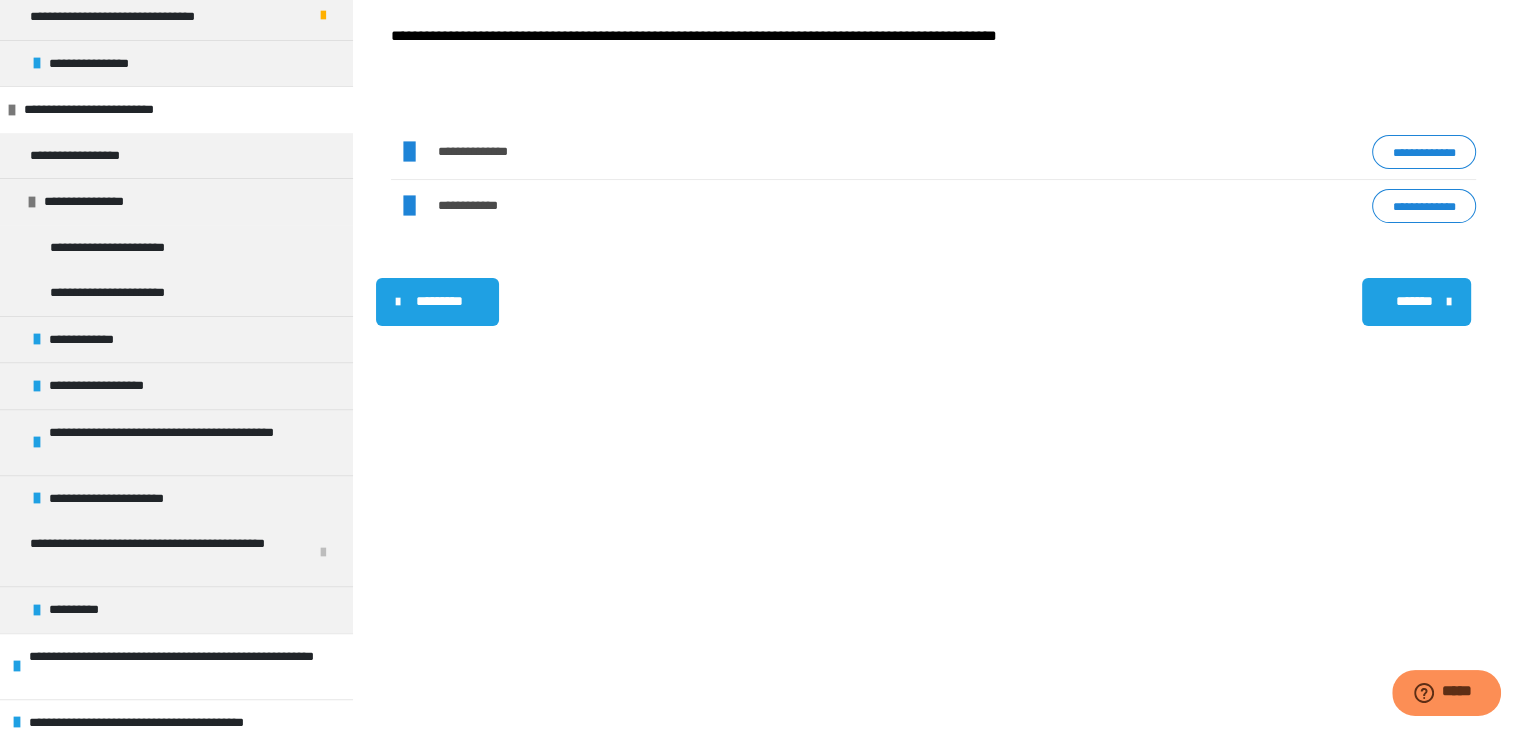 click on "**********" at bounding box center (933, 375) 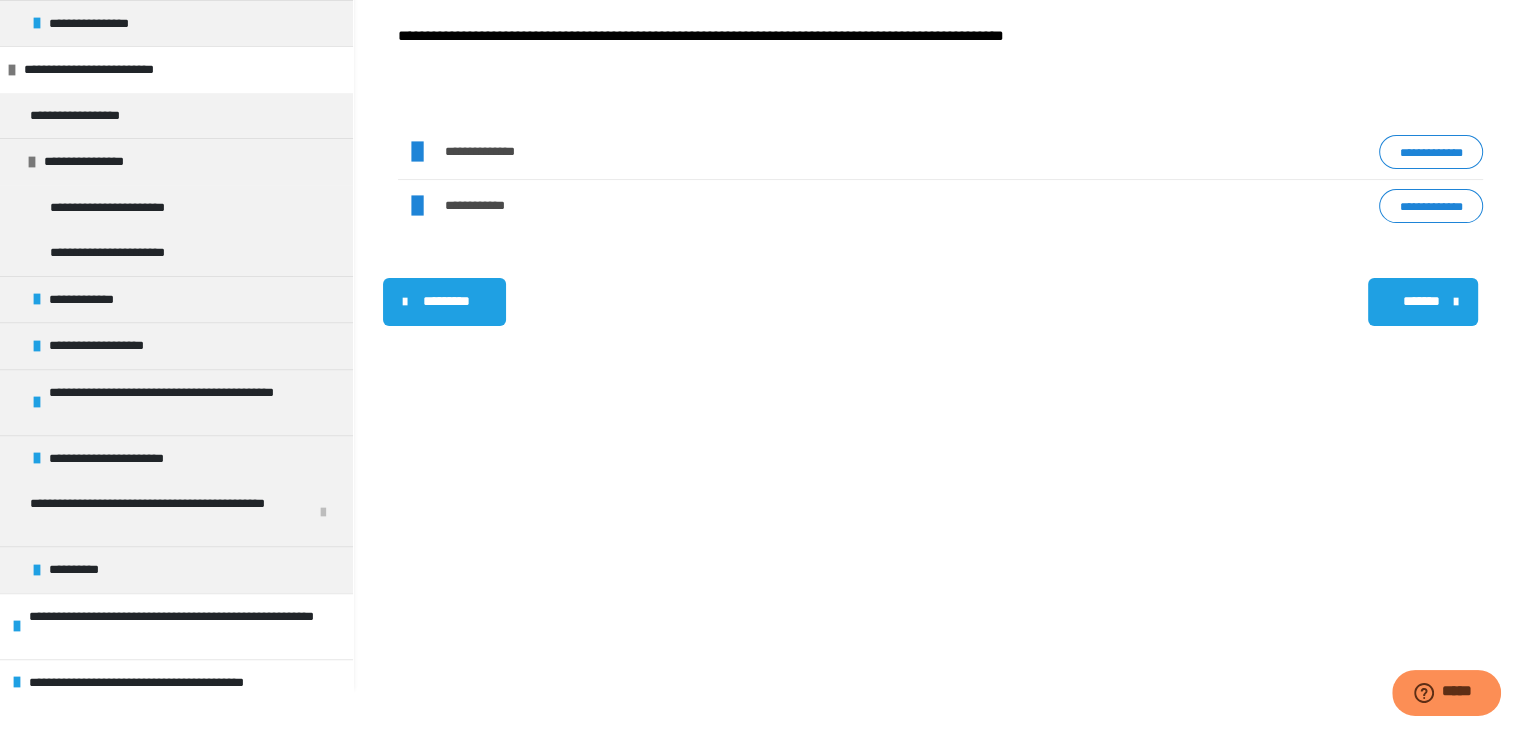 scroll, scrollTop: 104, scrollLeft: 0, axis: vertical 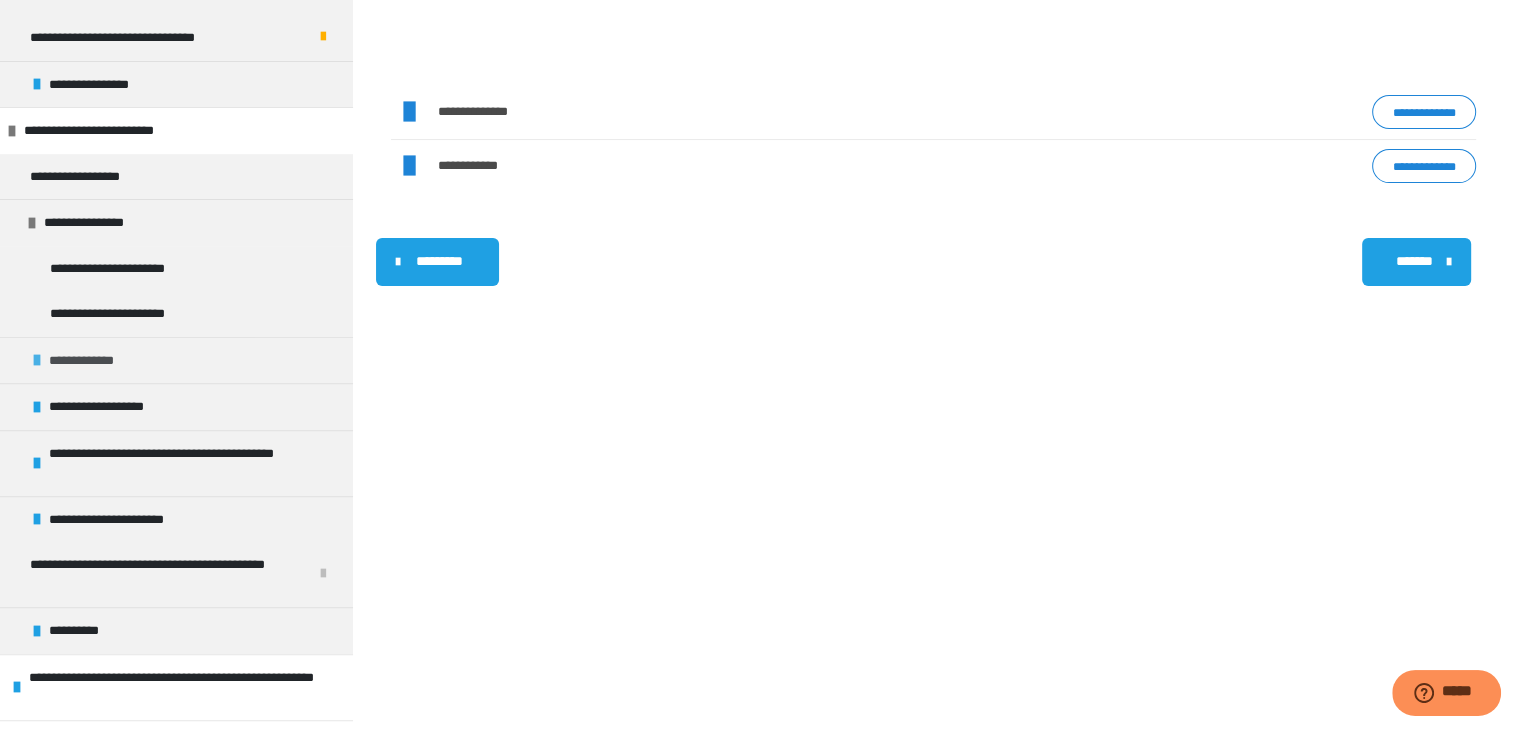 click on "**********" at bounding box center [176, 360] 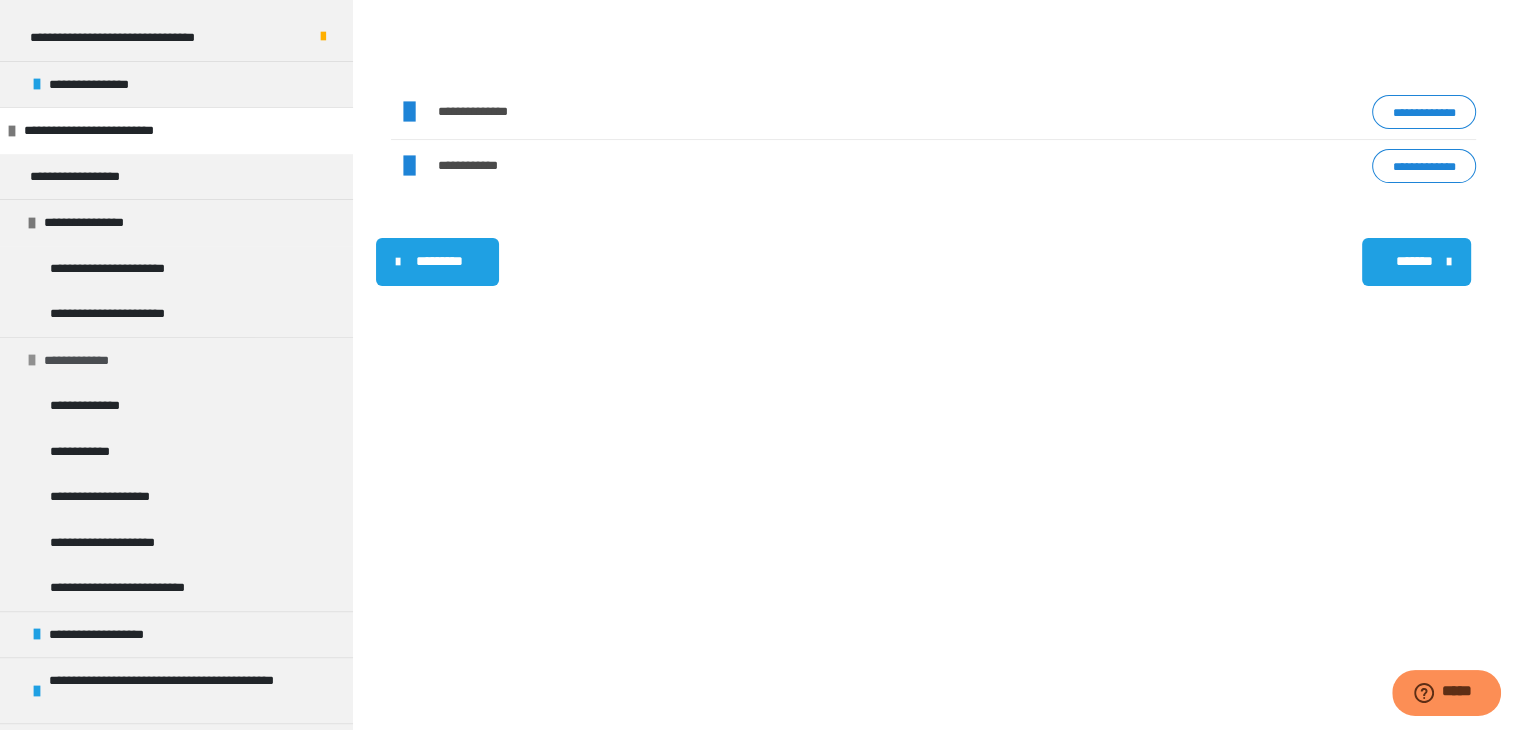 click on "**********" at bounding box center (176, 360) 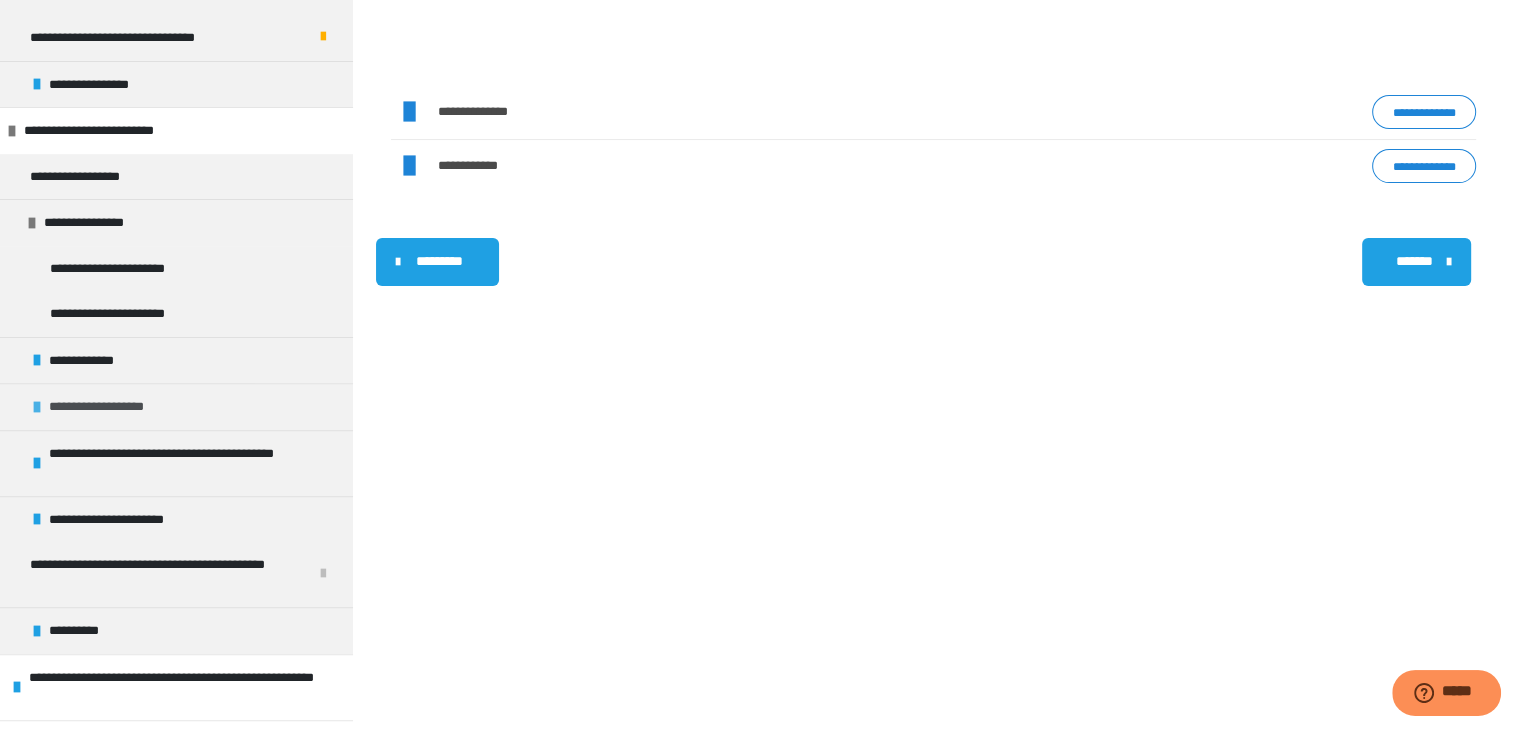 click on "**********" at bounding box center [116, 407] 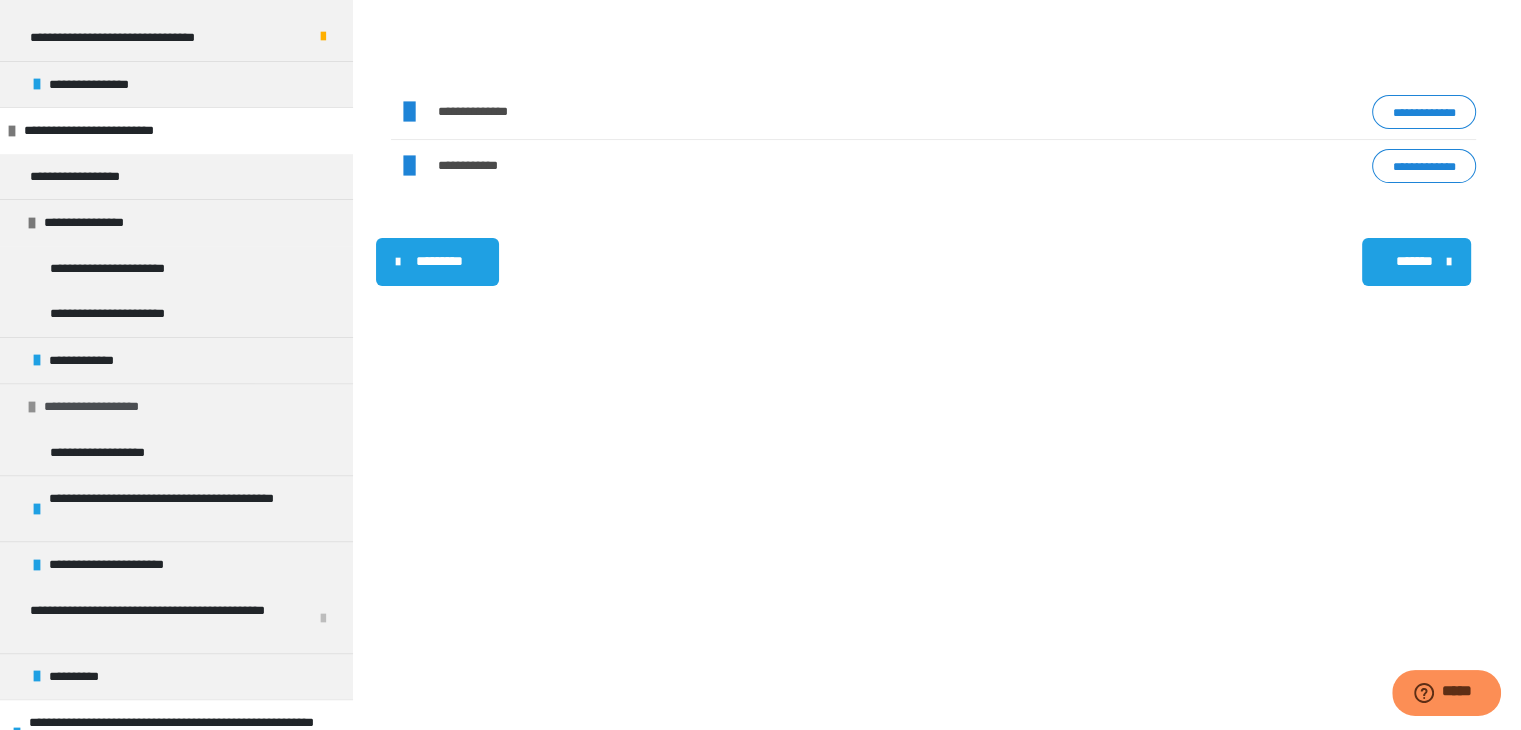click on "**********" at bounding box center [111, 407] 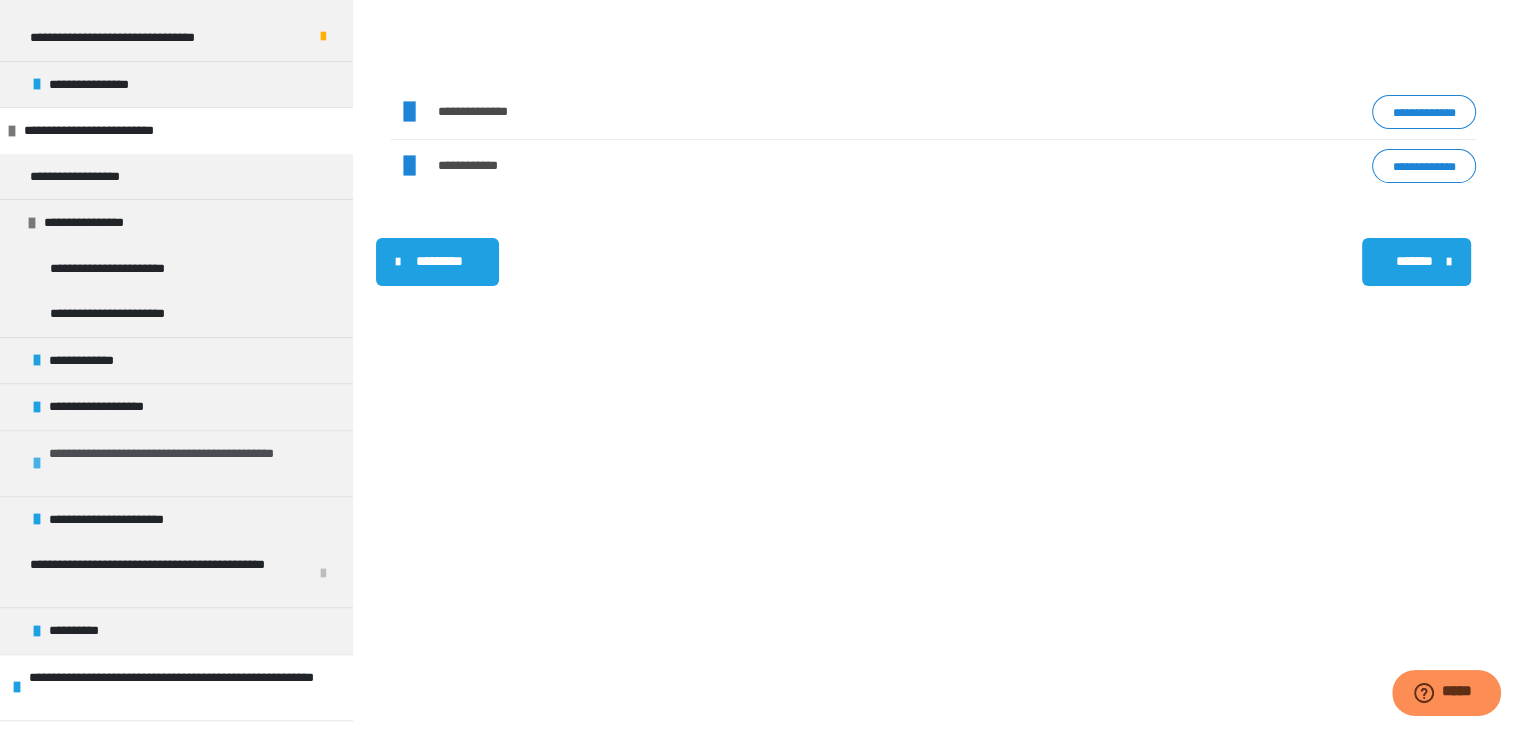 click on "**********" at bounding box center (188, 463) 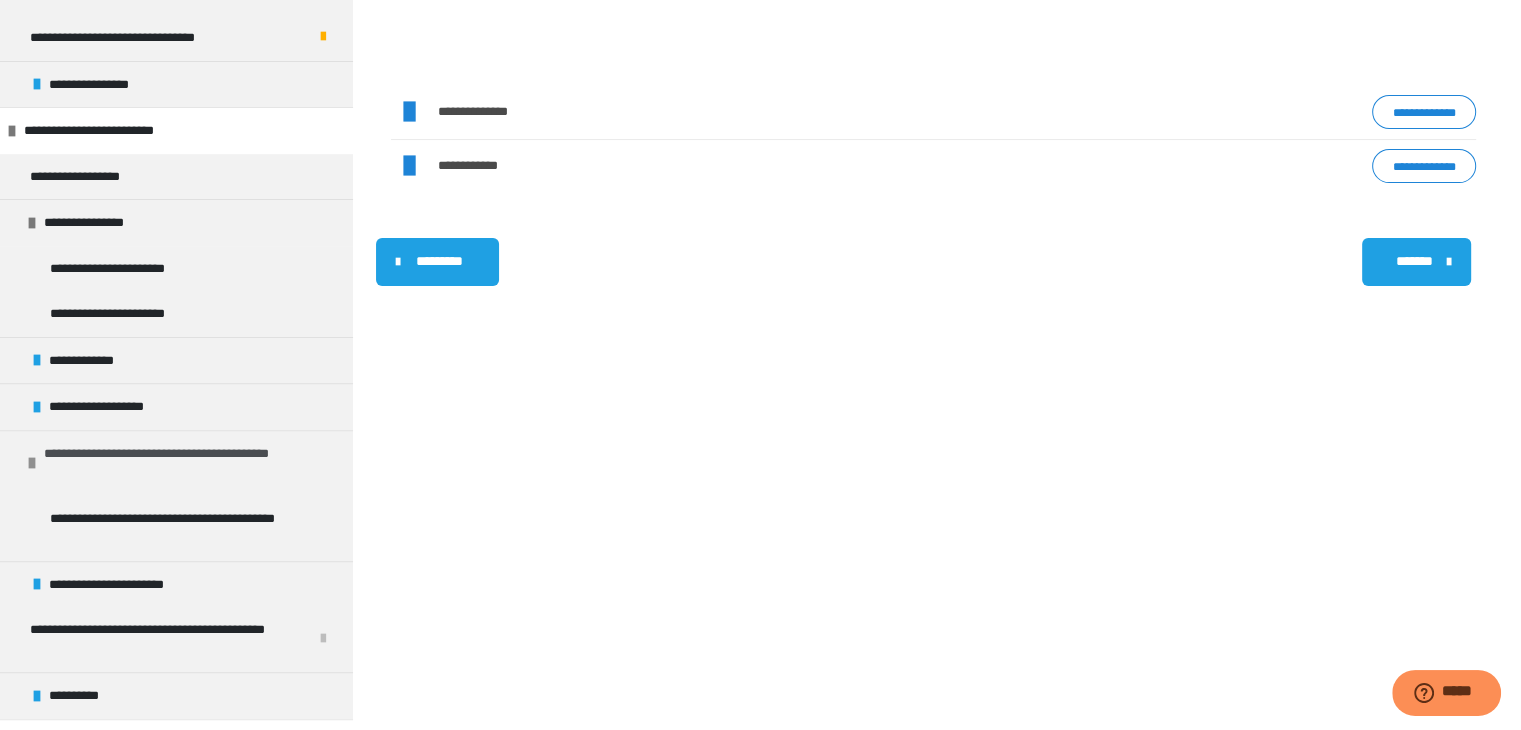 click on "**********" at bounding box center [183, 463] 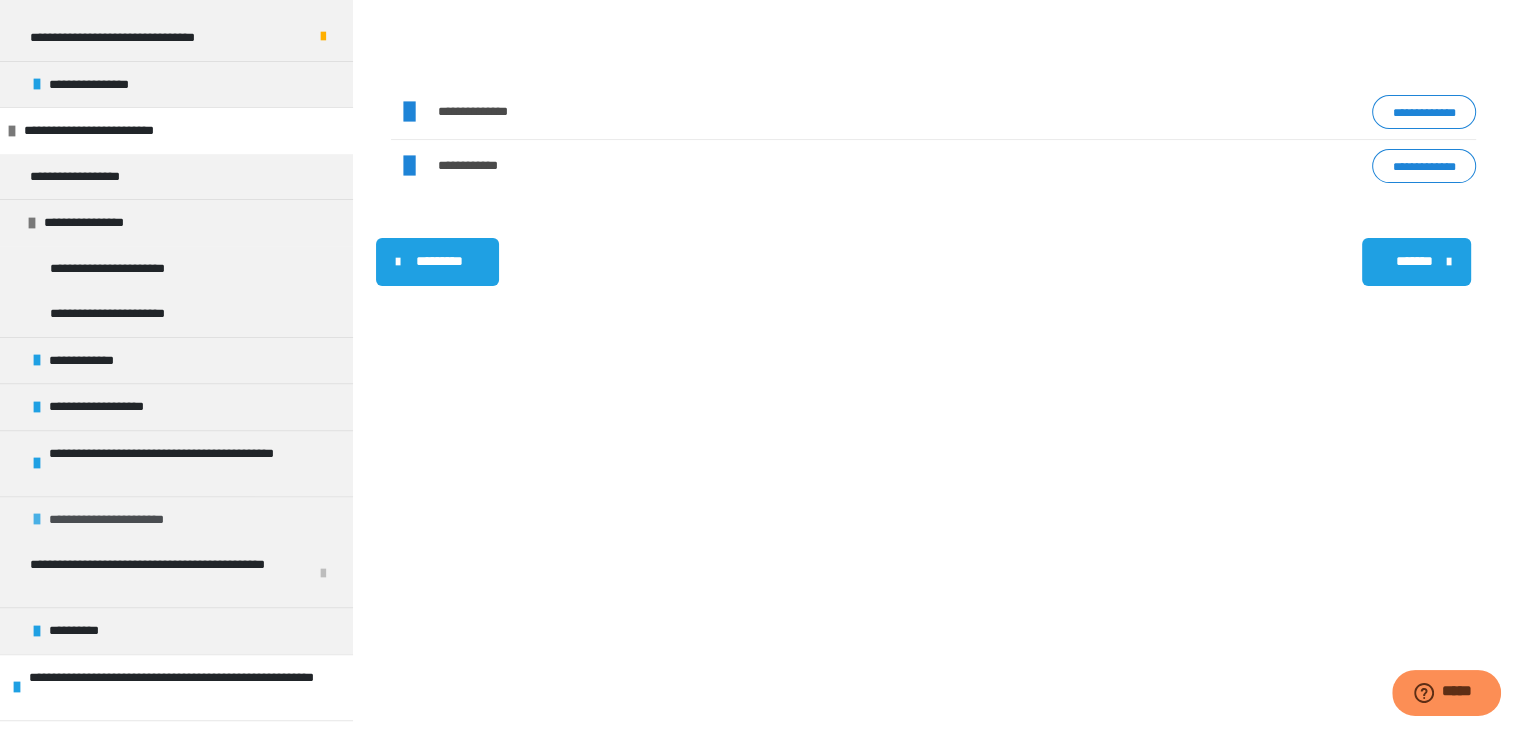 click on "**********" at bounding box center [122, 520] 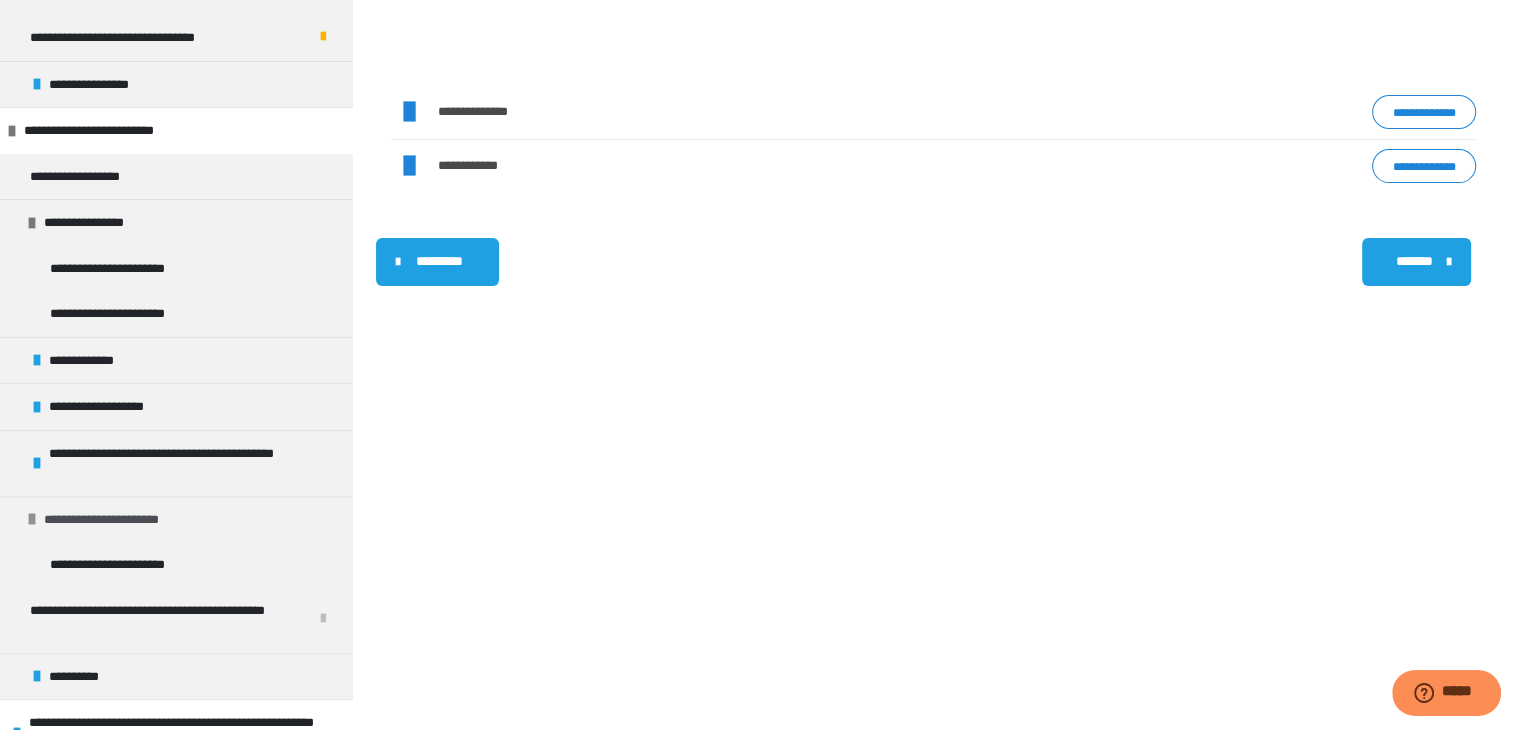 click on "**********" at bounding box center (117, 520) 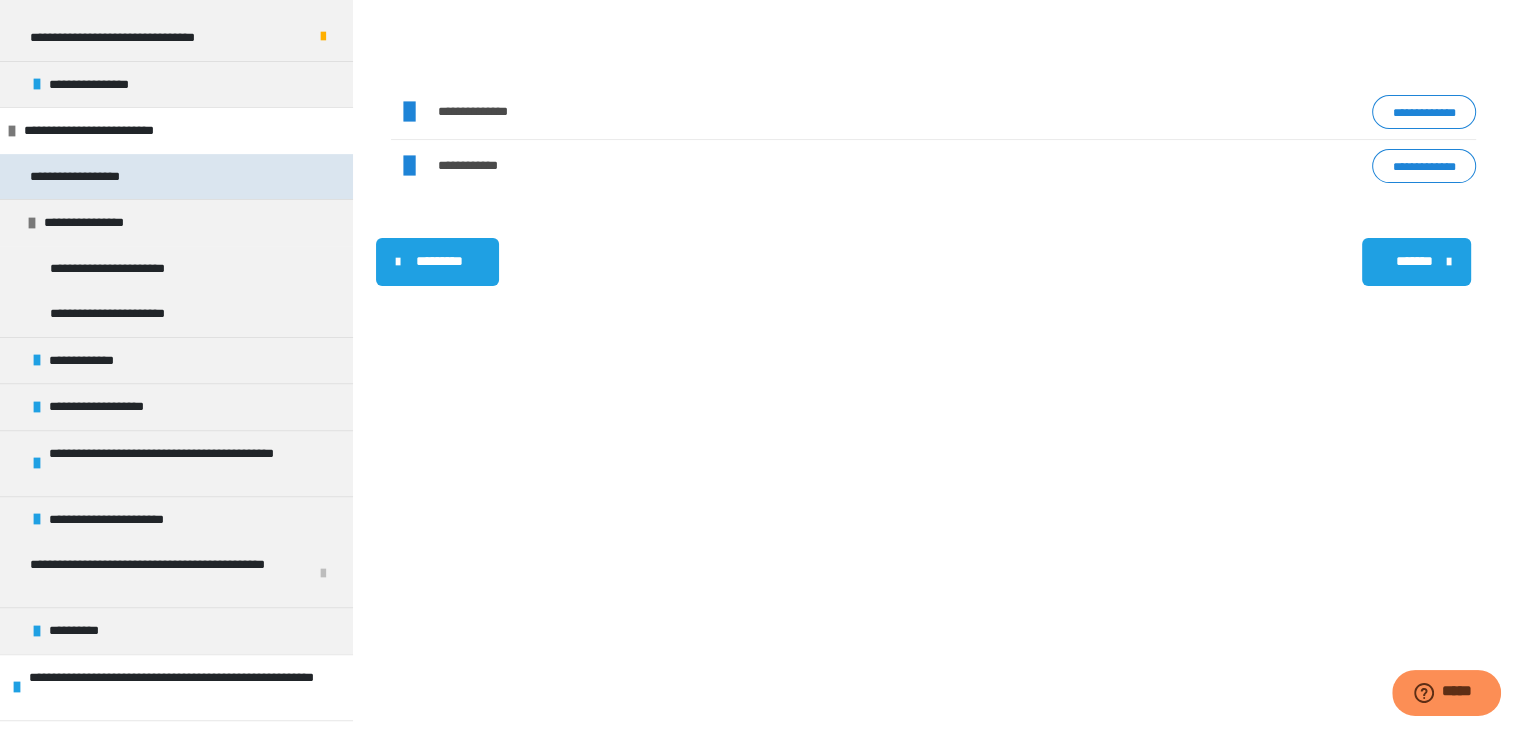 click on "**********" at bounding box center (90, 177) 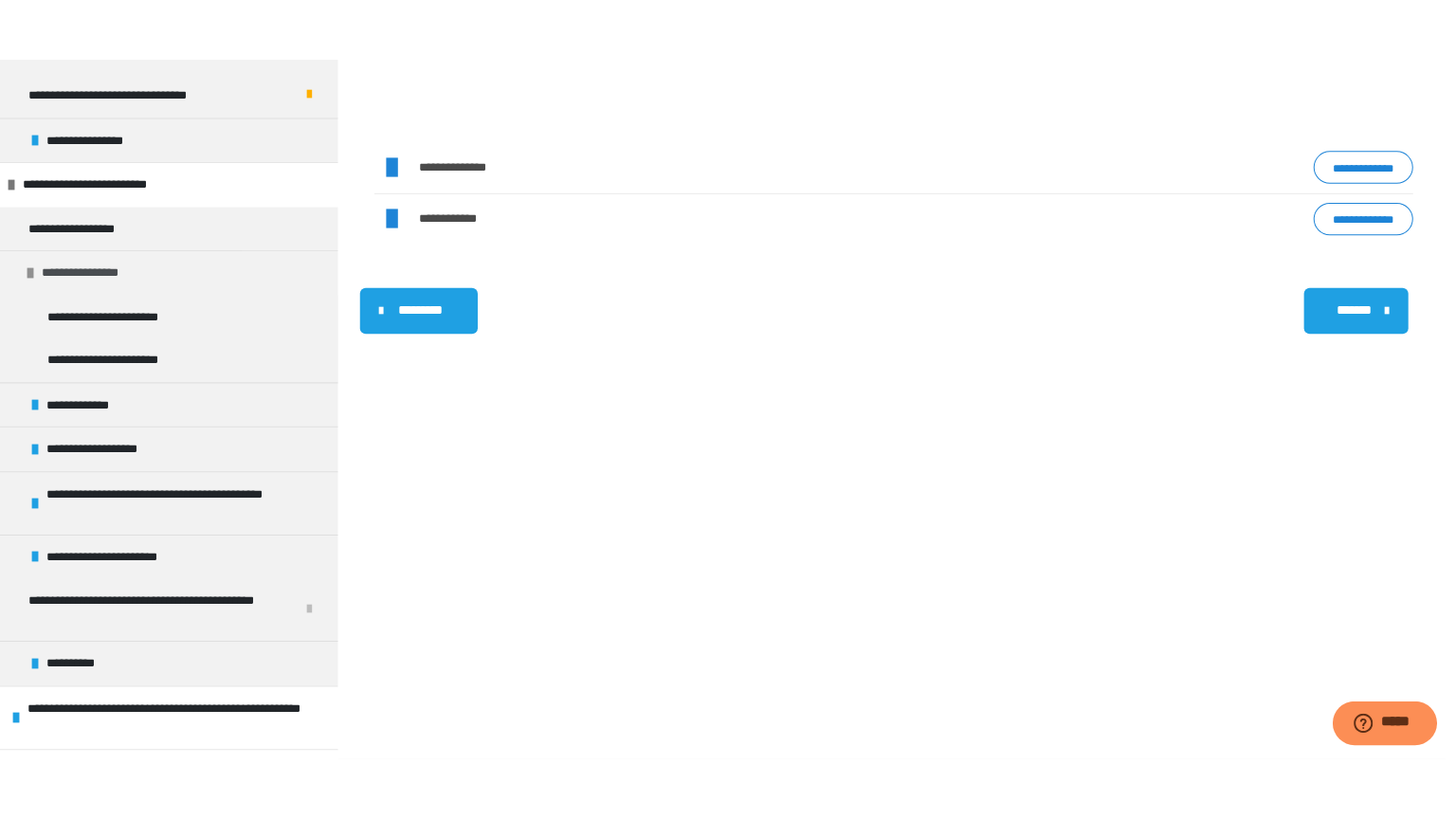 scroll, scrollTop: 256, scrollLeft: 0, axis: vertical 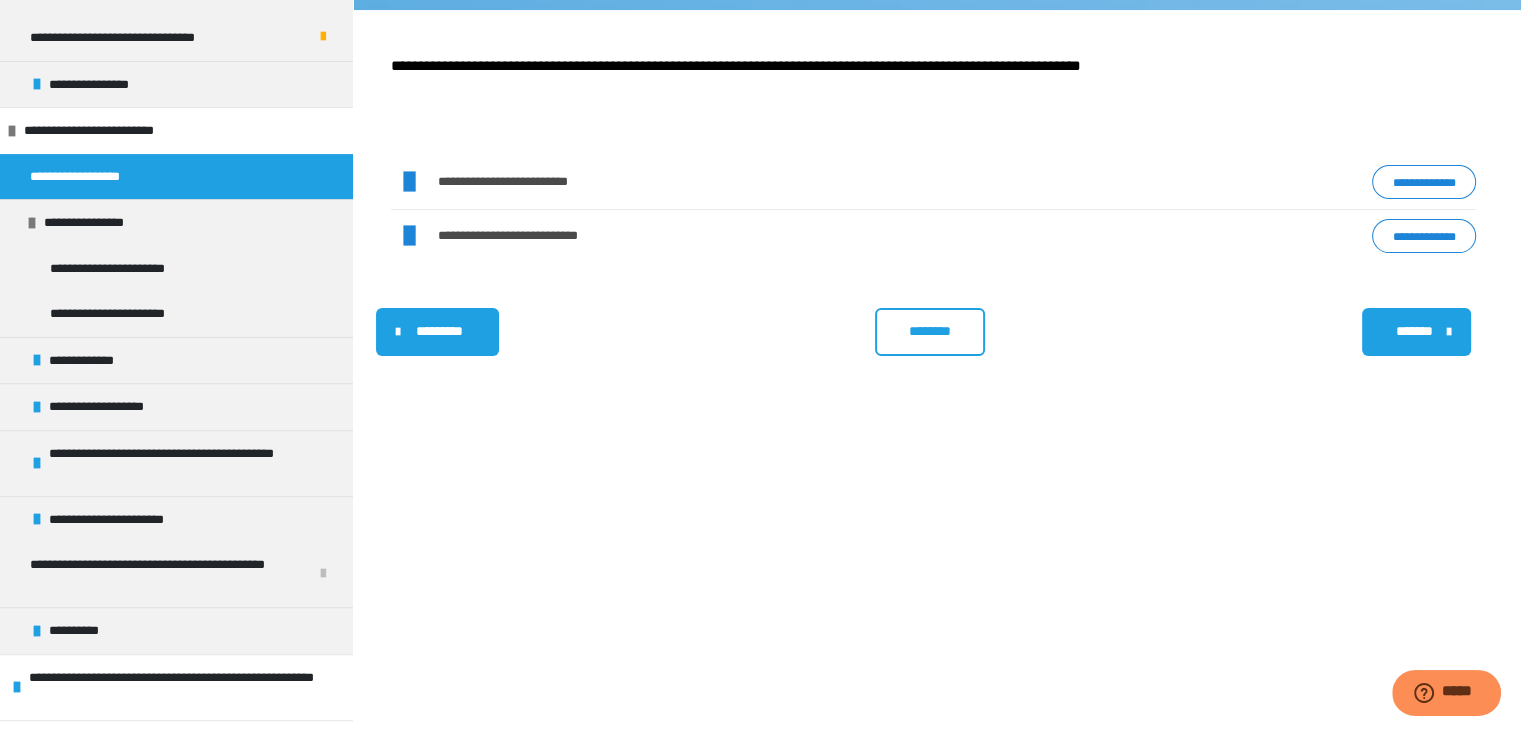 click on "********" at bounding box center (930, 331) 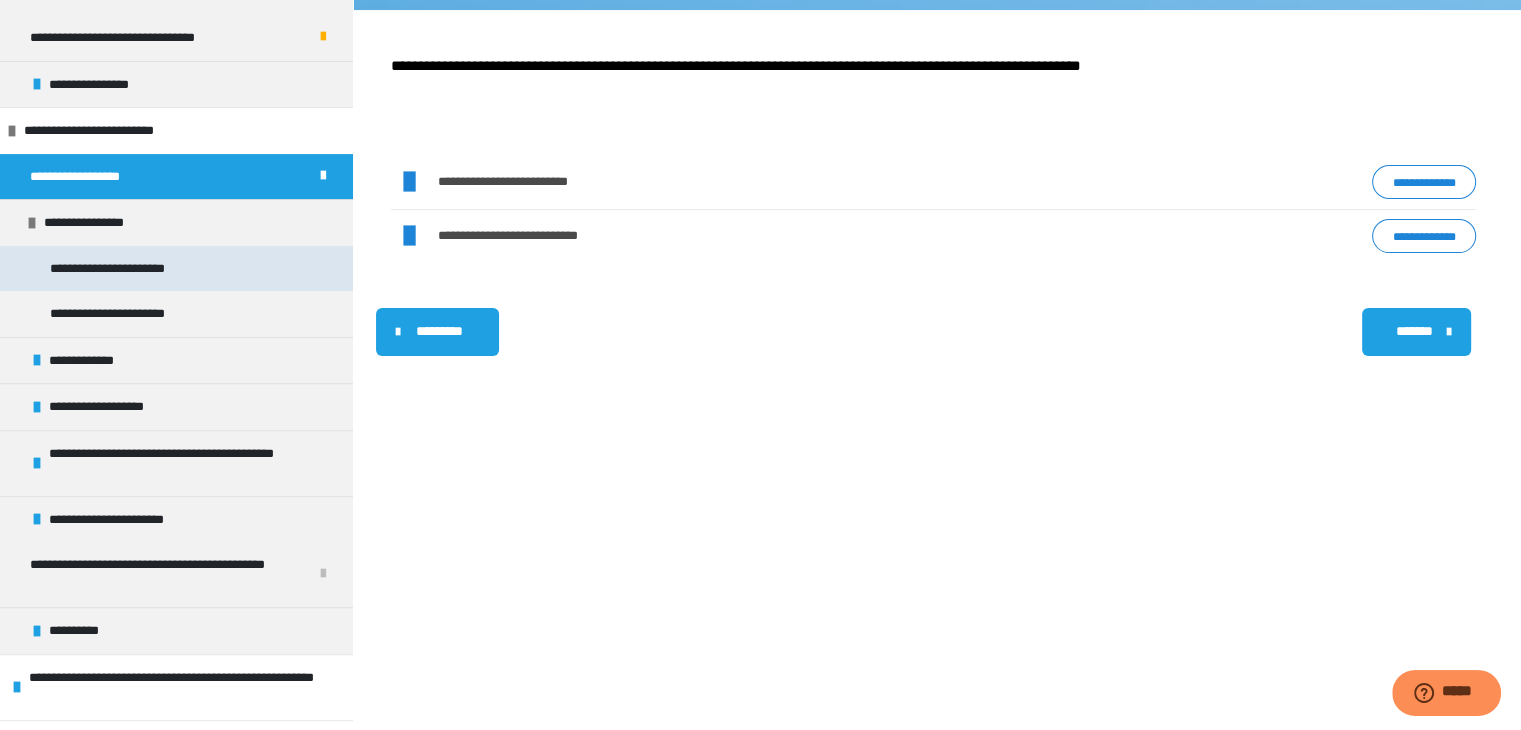 click on "**********" at bounding box center (120, 269) 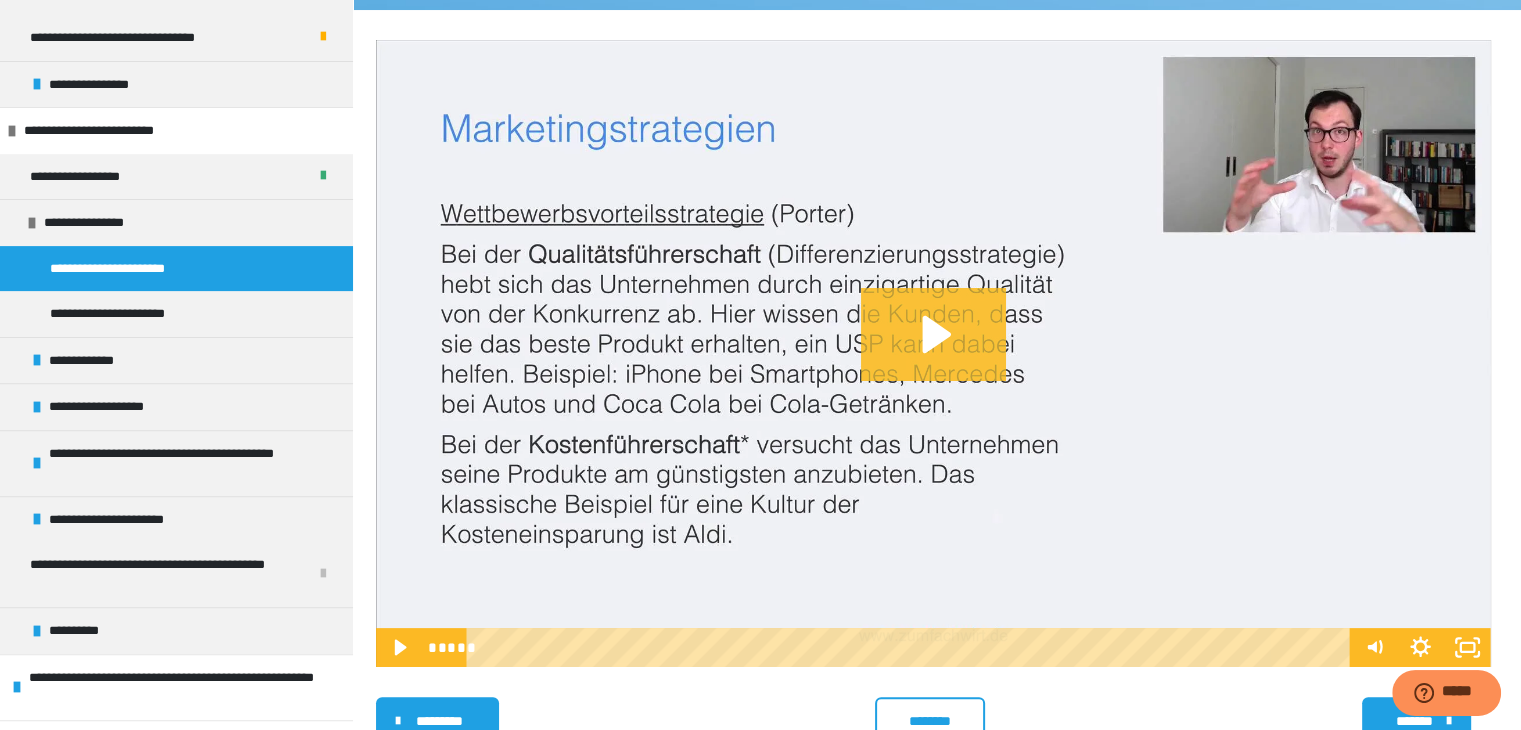 click 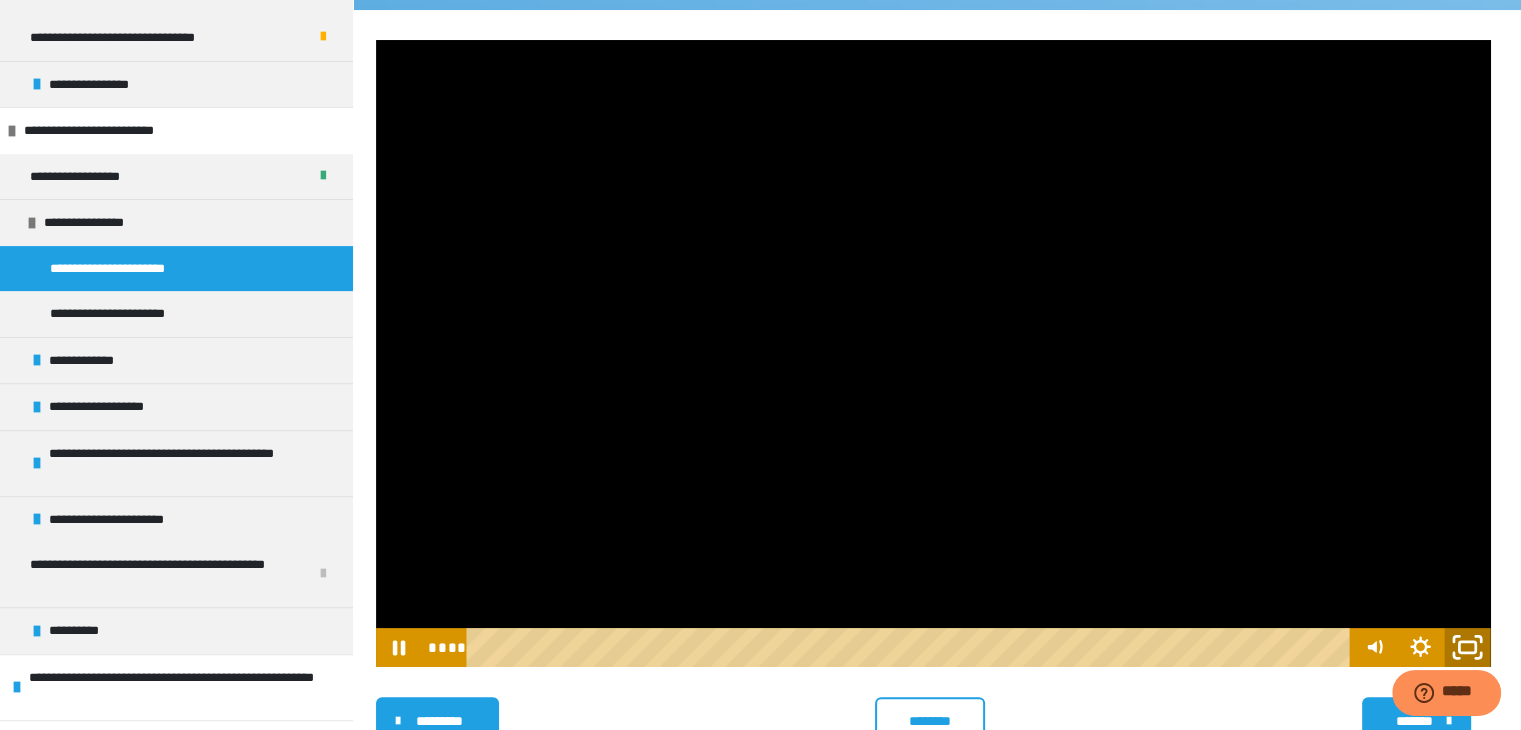 click 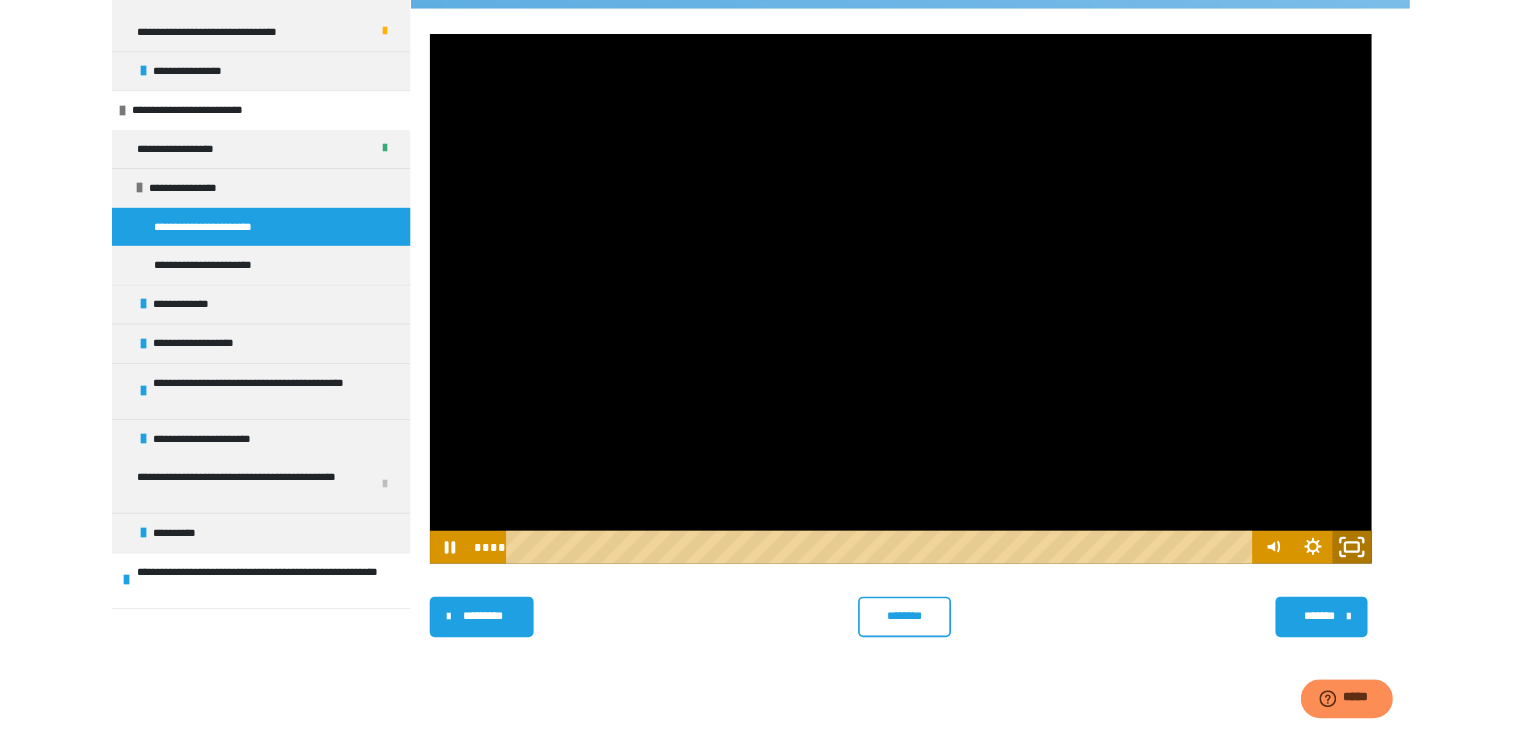 scroll, scrollTop: 585, scrollLeft: 0, axis: vertical 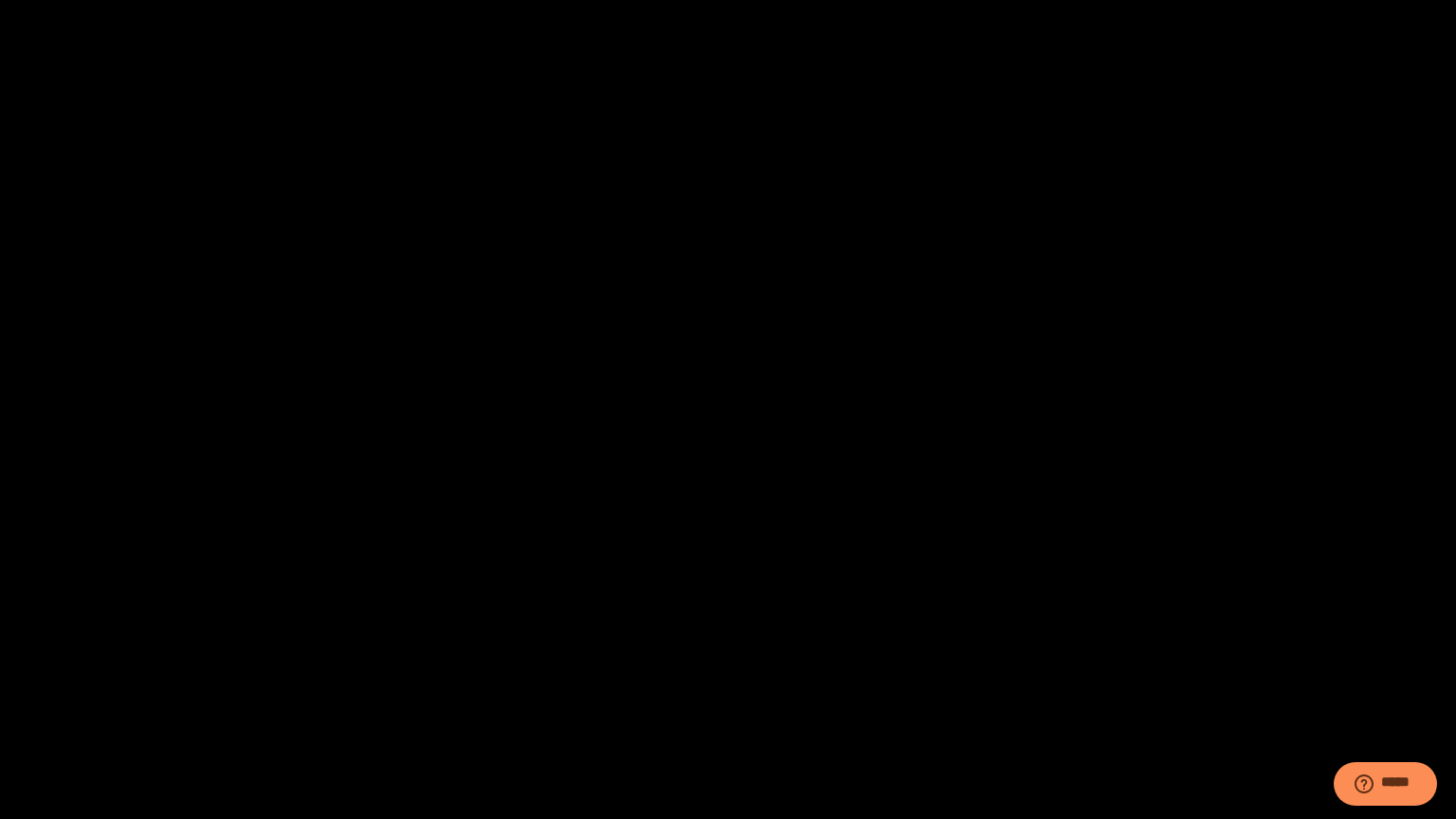 type 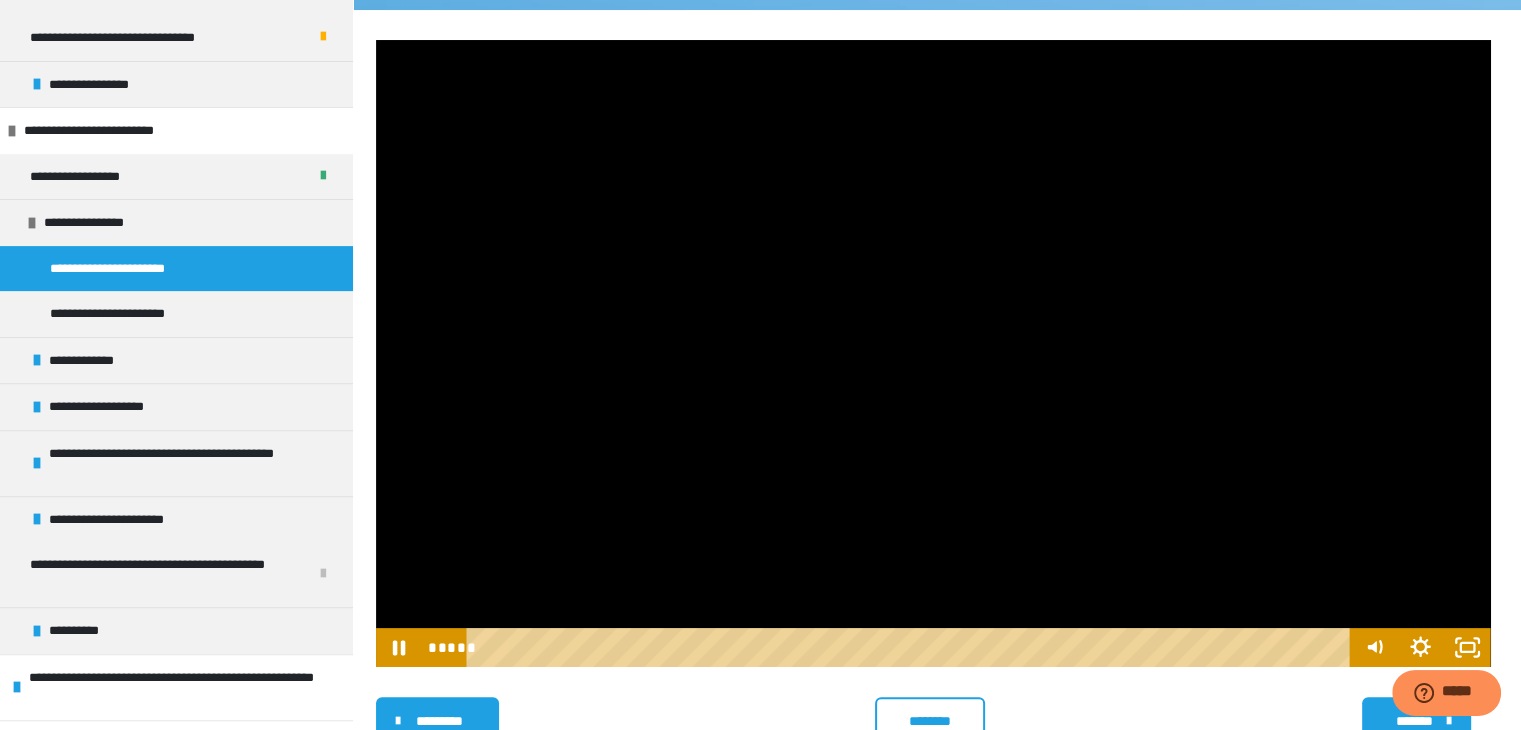 click at bounding box center [933, 353] 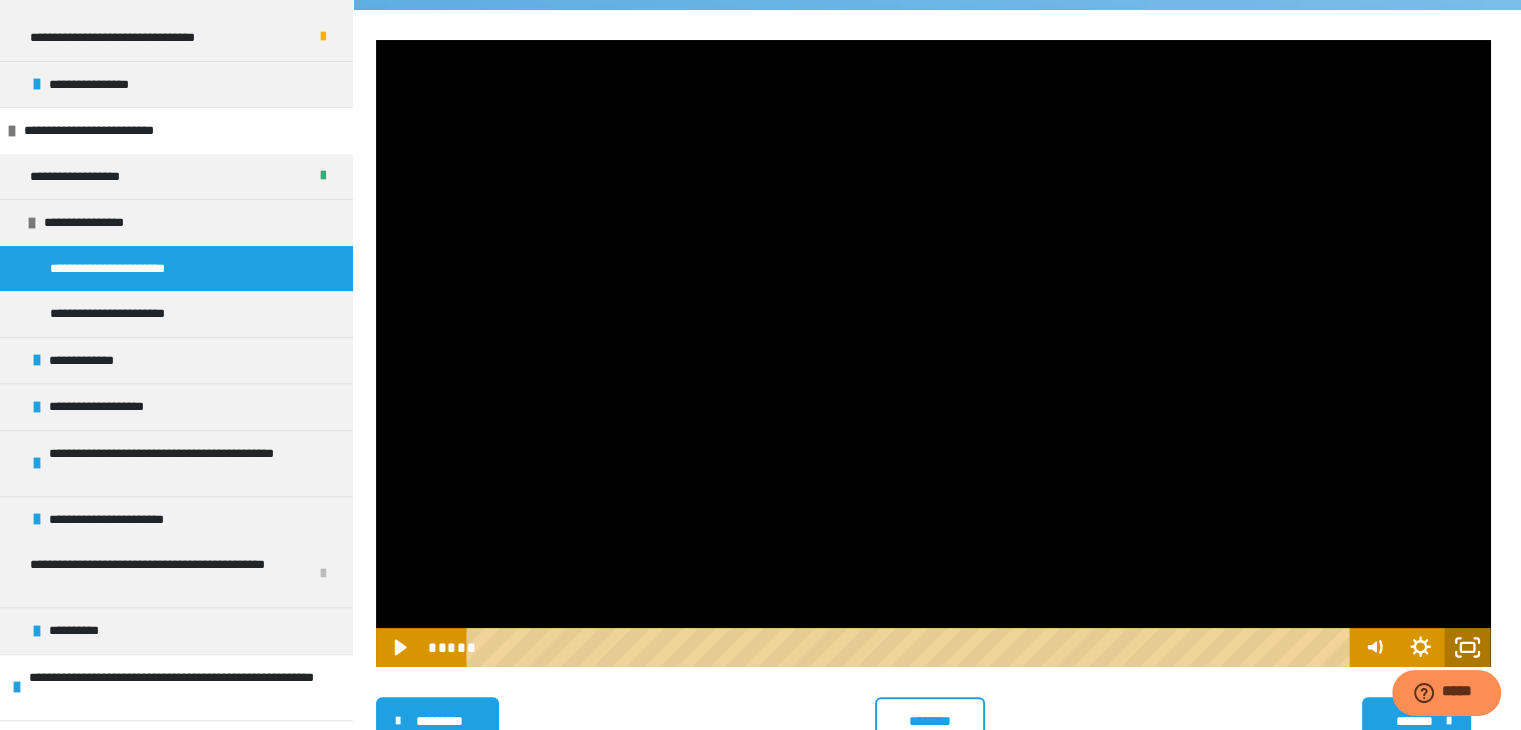 click 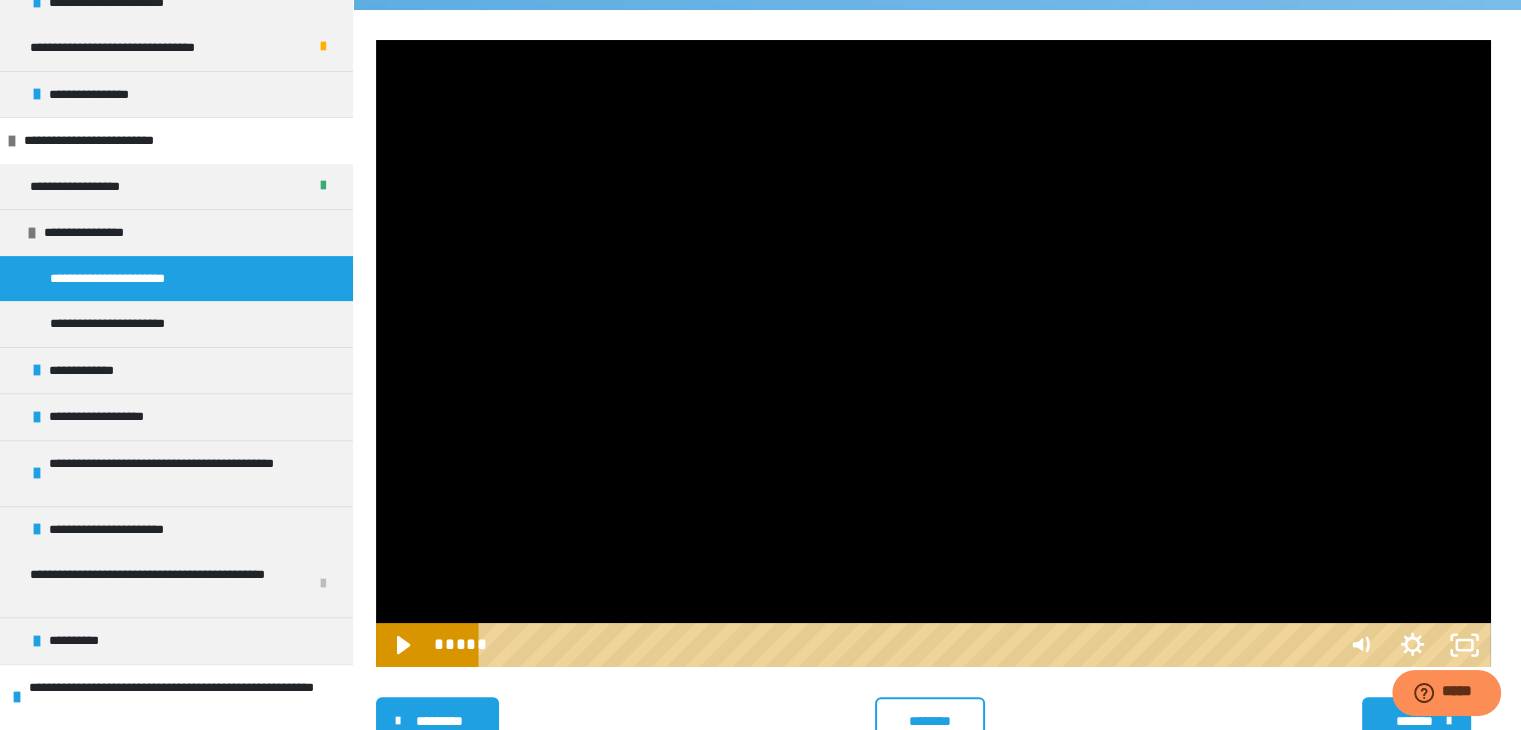 scroll, scrollTop: 585, scrollLeft: 0, axis: vertical 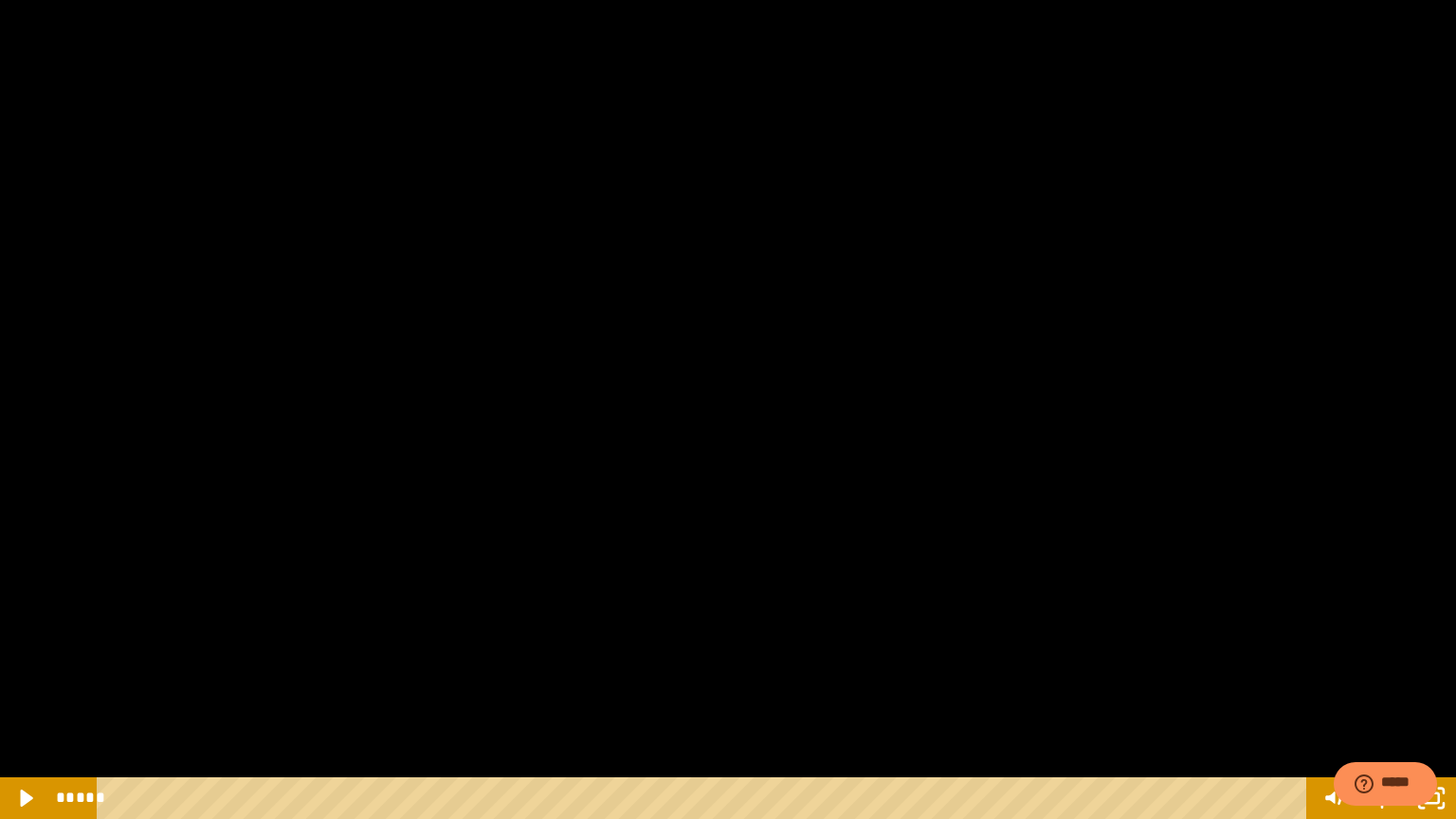 click at bounding box center (728, 410) 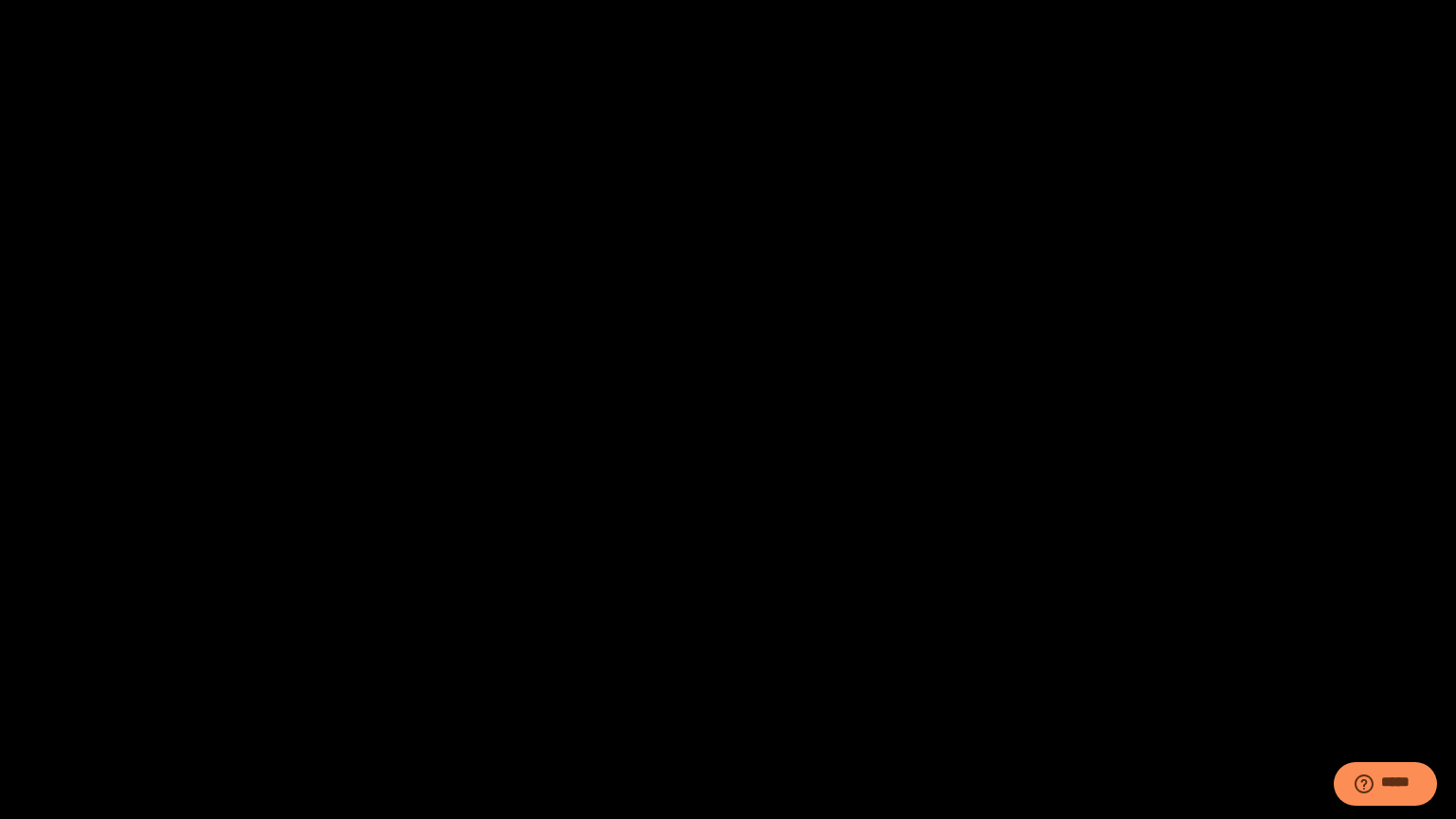 type 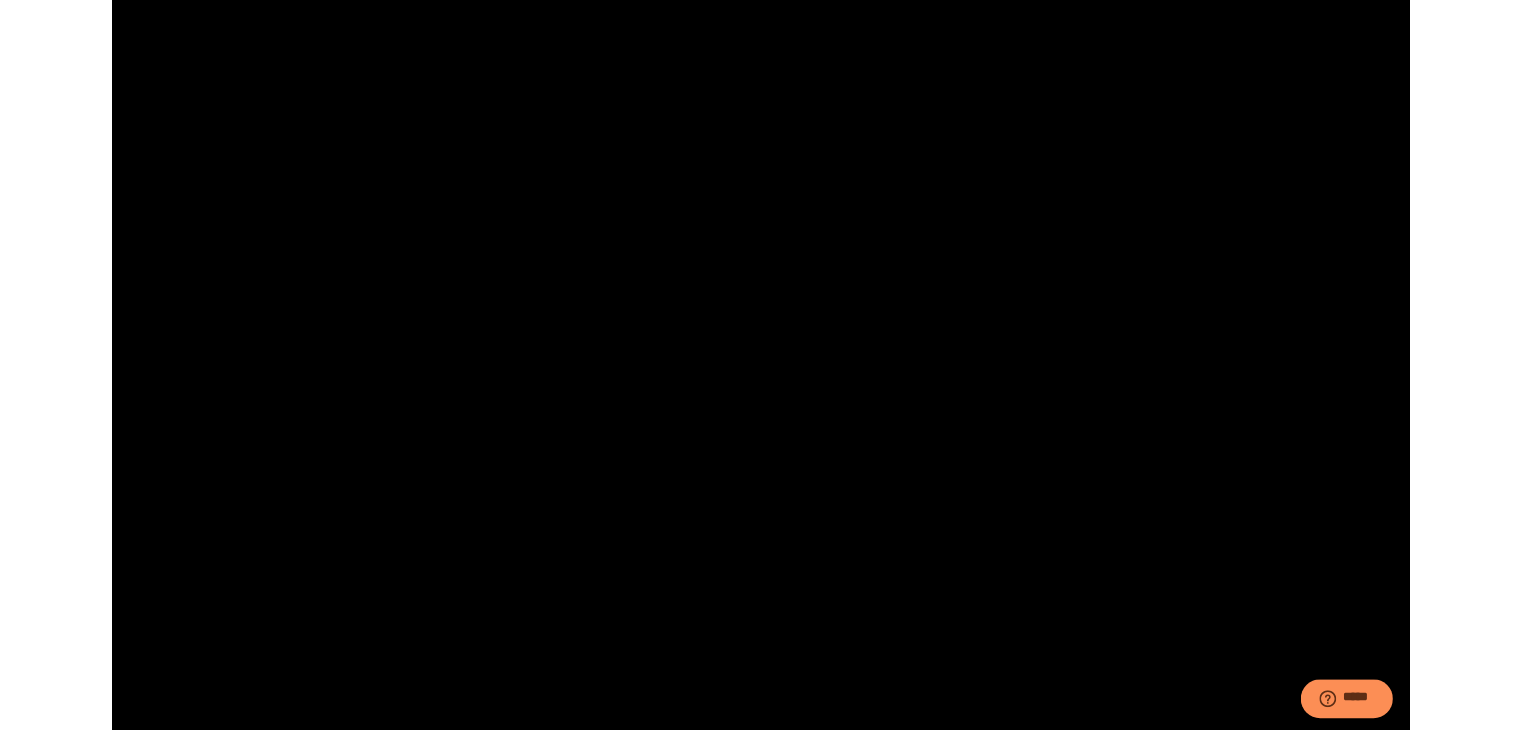scroll, scrollTop: 600, scrollLeft: 0, axis: vertical 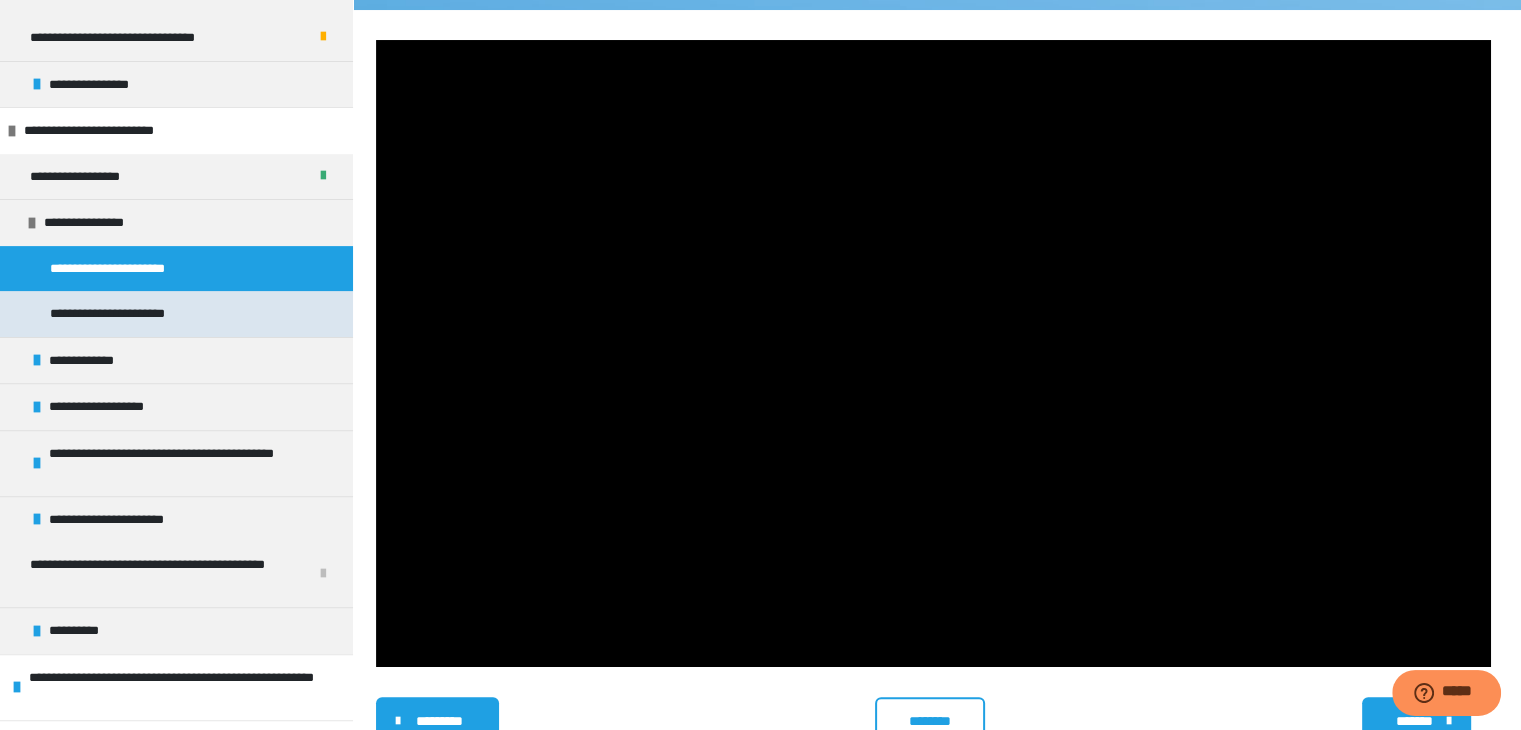 click on "**********" at bounding box center (121, 314) 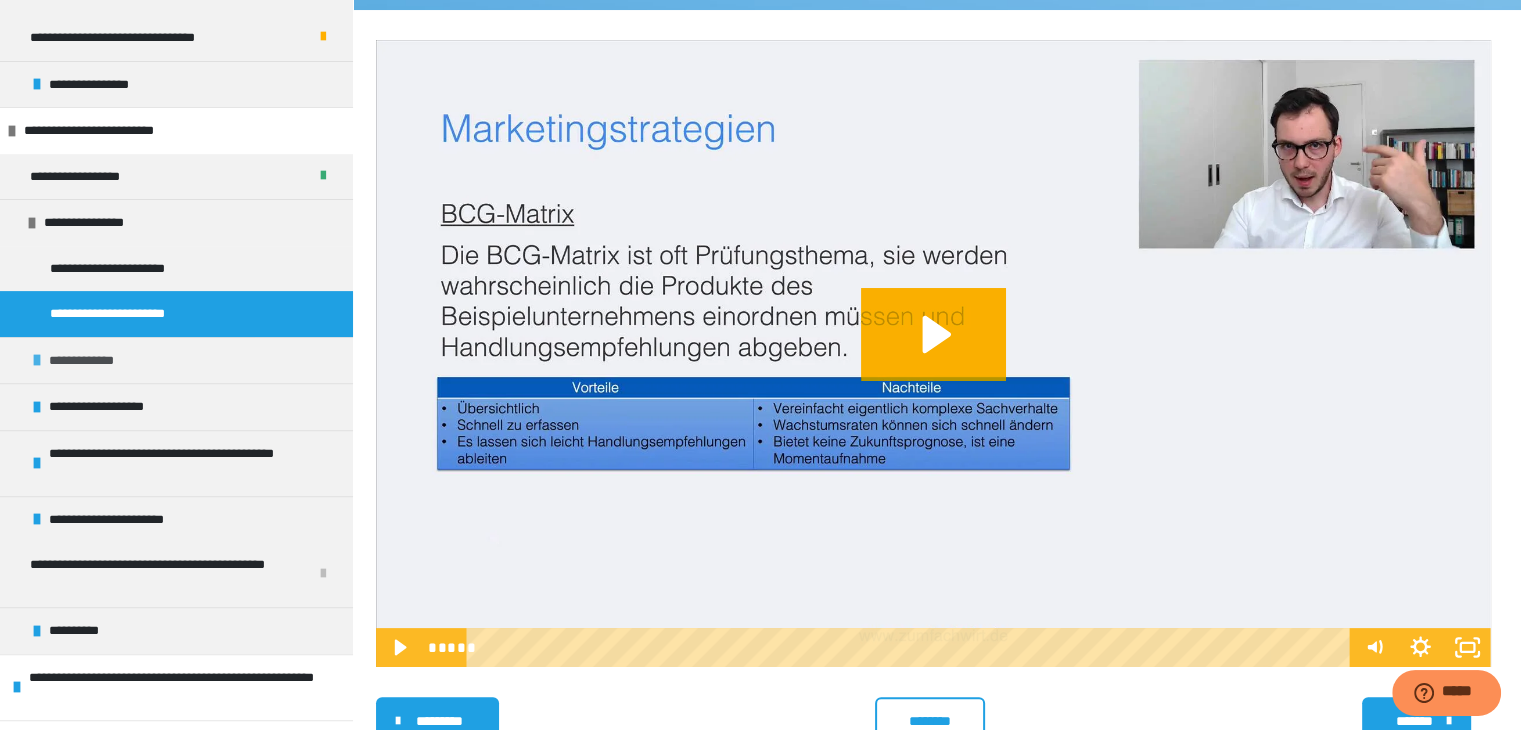 click on "**********" at bounding box center (176, 360) 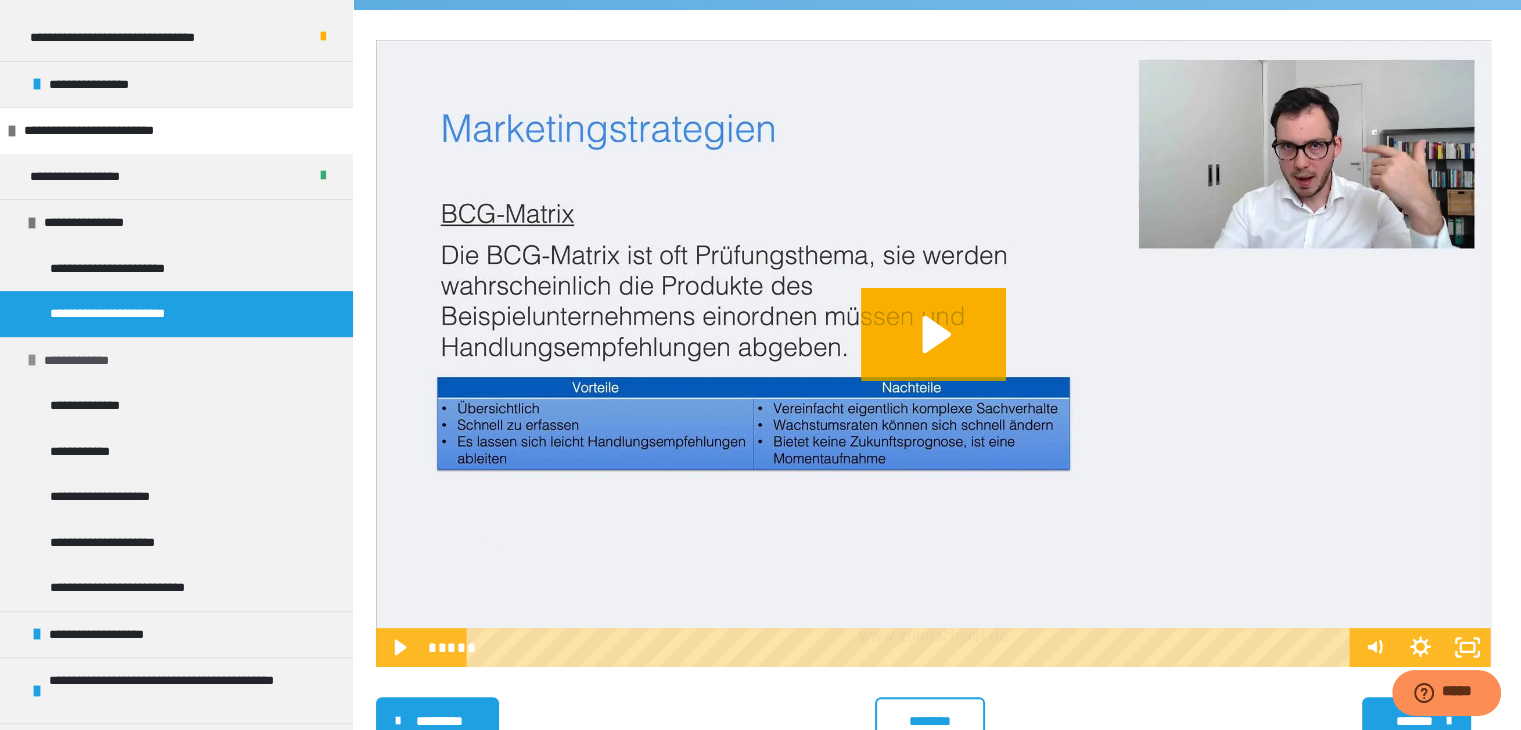 click on "**********" at bounding box center (176, 360) 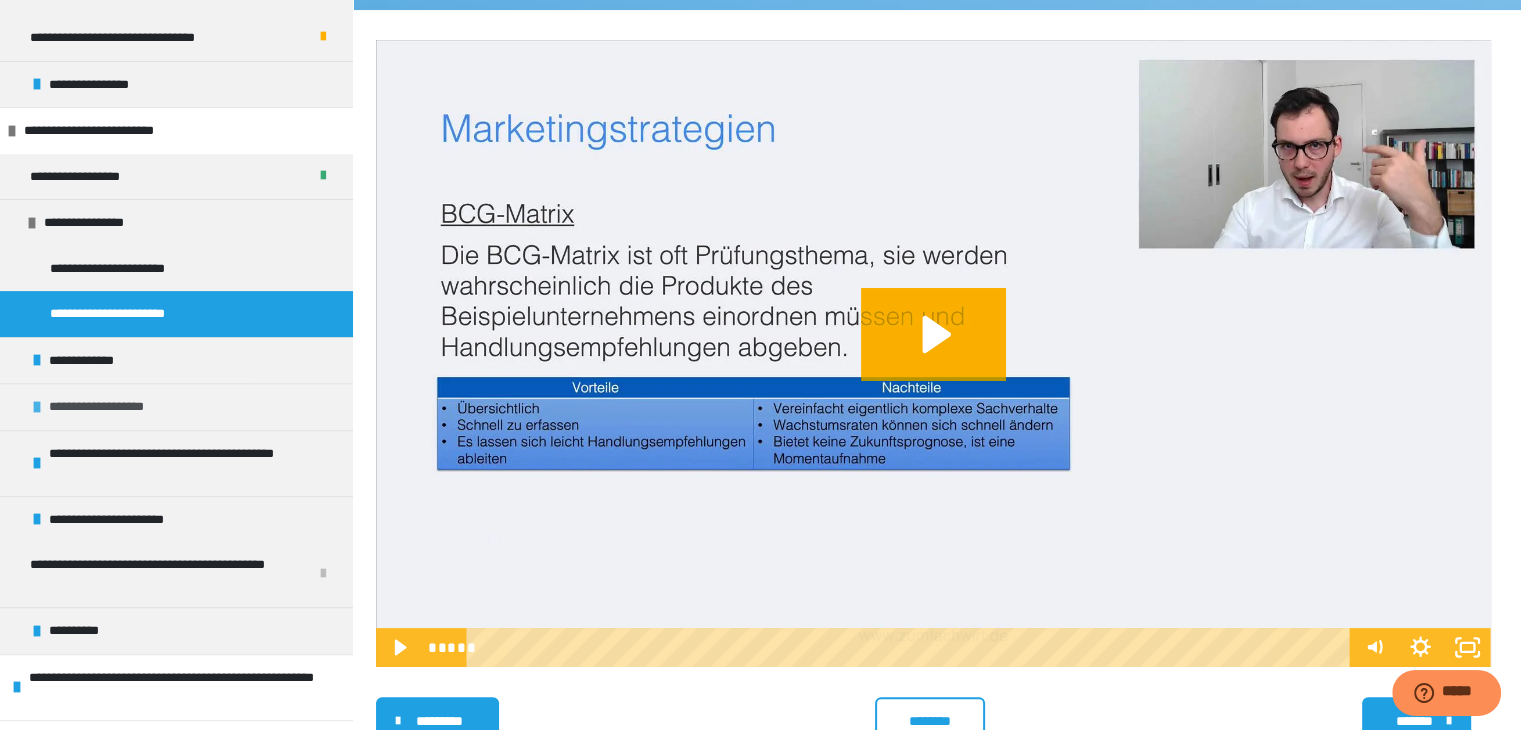 click on "**********" at bounding box center (176, 406) 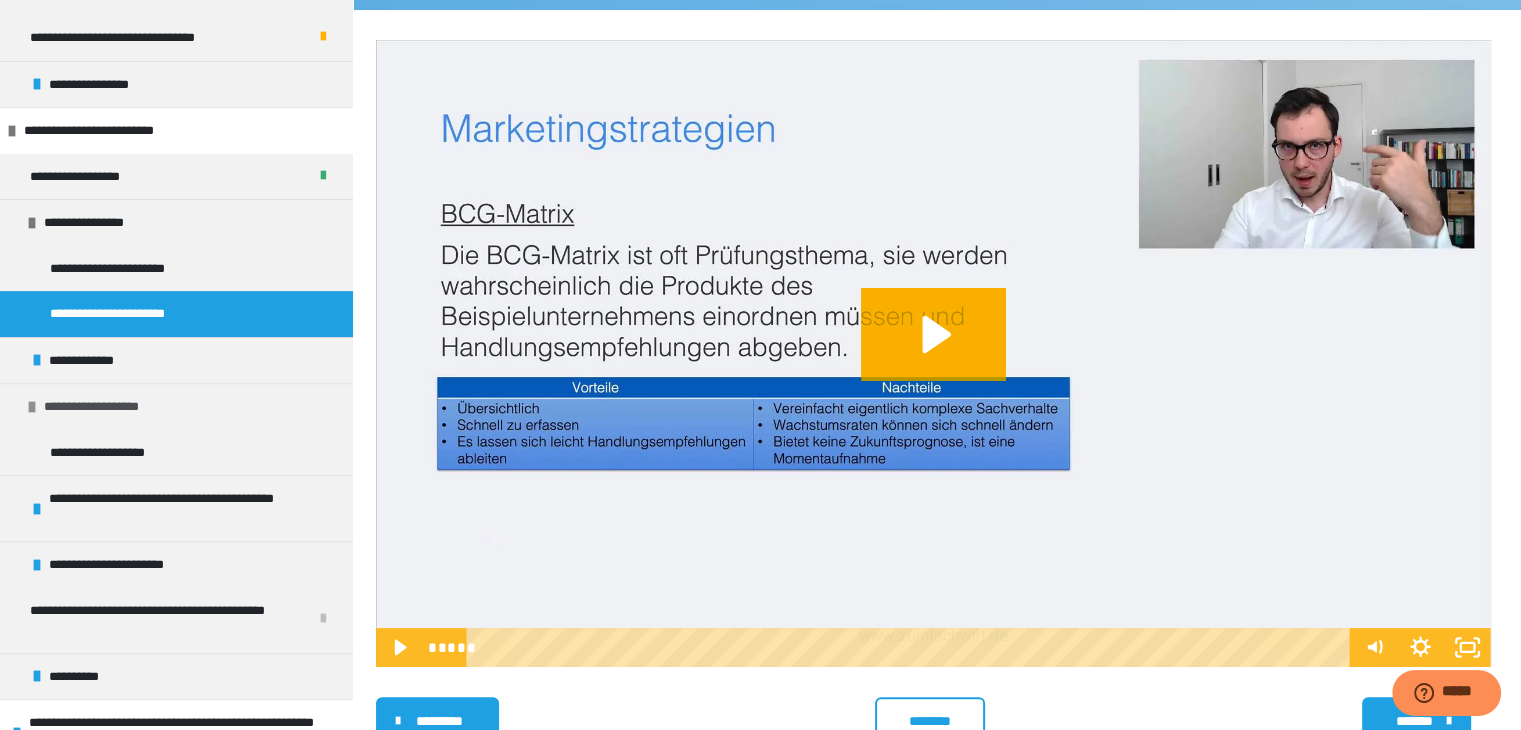 click on "**********" at bounding box center [176, 406] 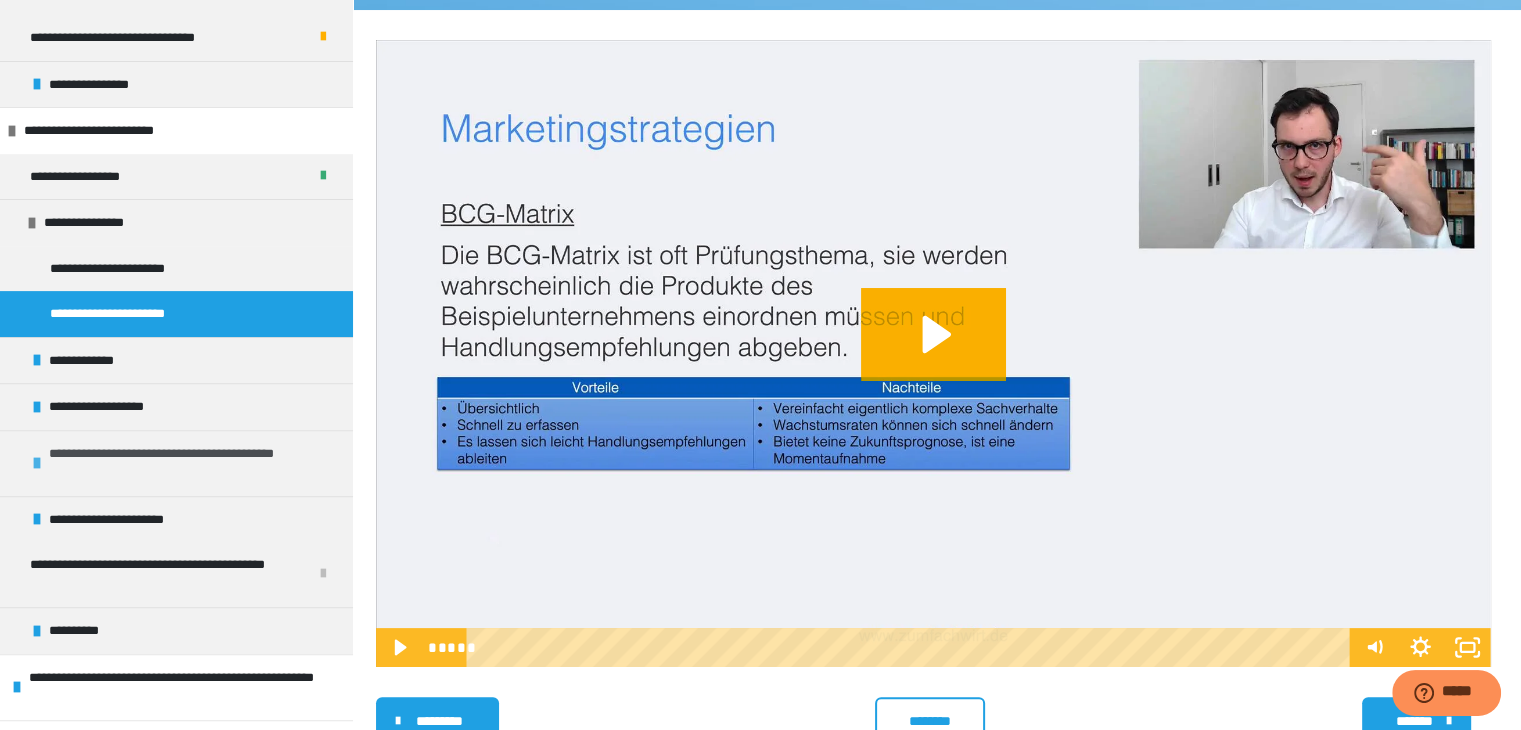 click on "**********" at bounding box center (188, 463) 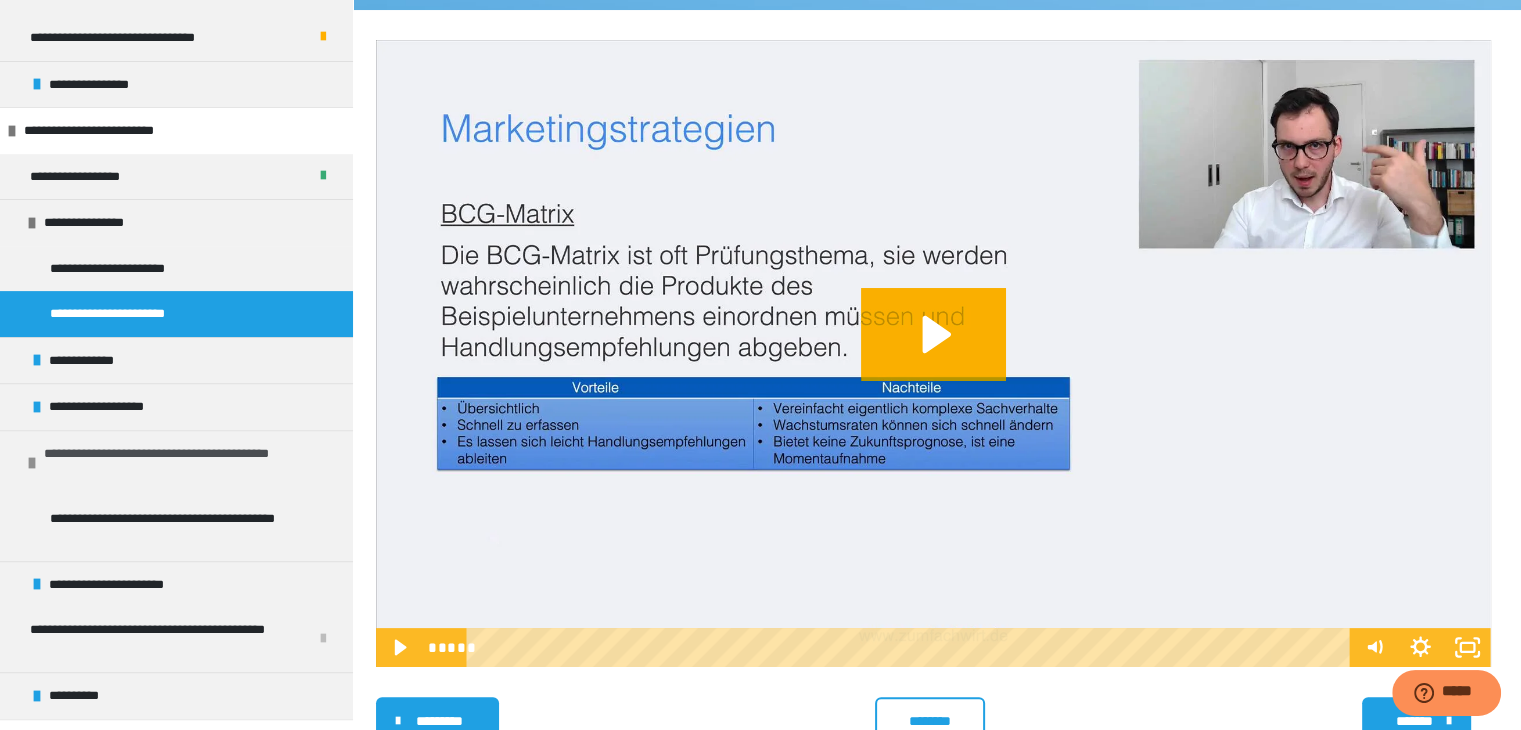 click on "**********" at bounding box center [183, 463] 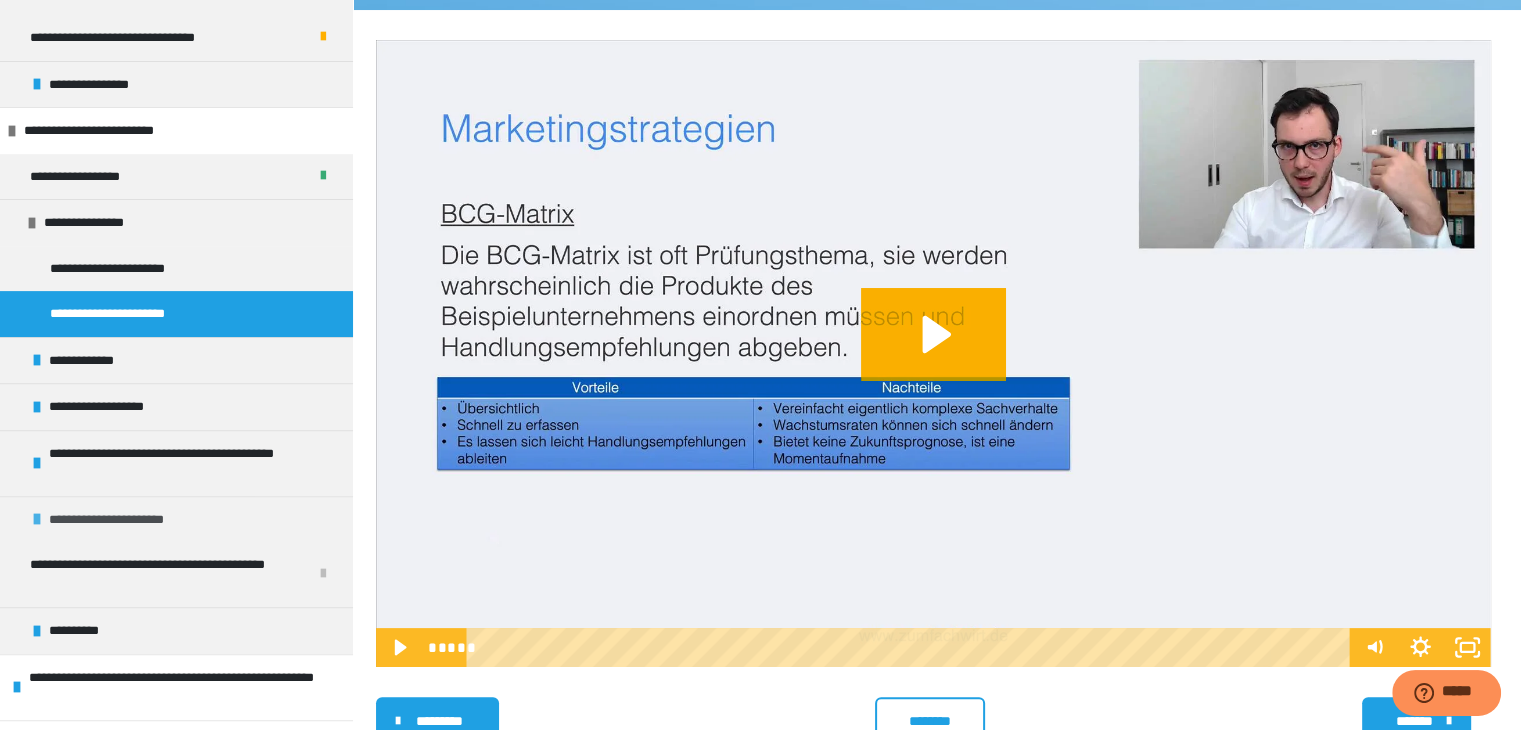 click on "**********" at bounding box center [176, 519] 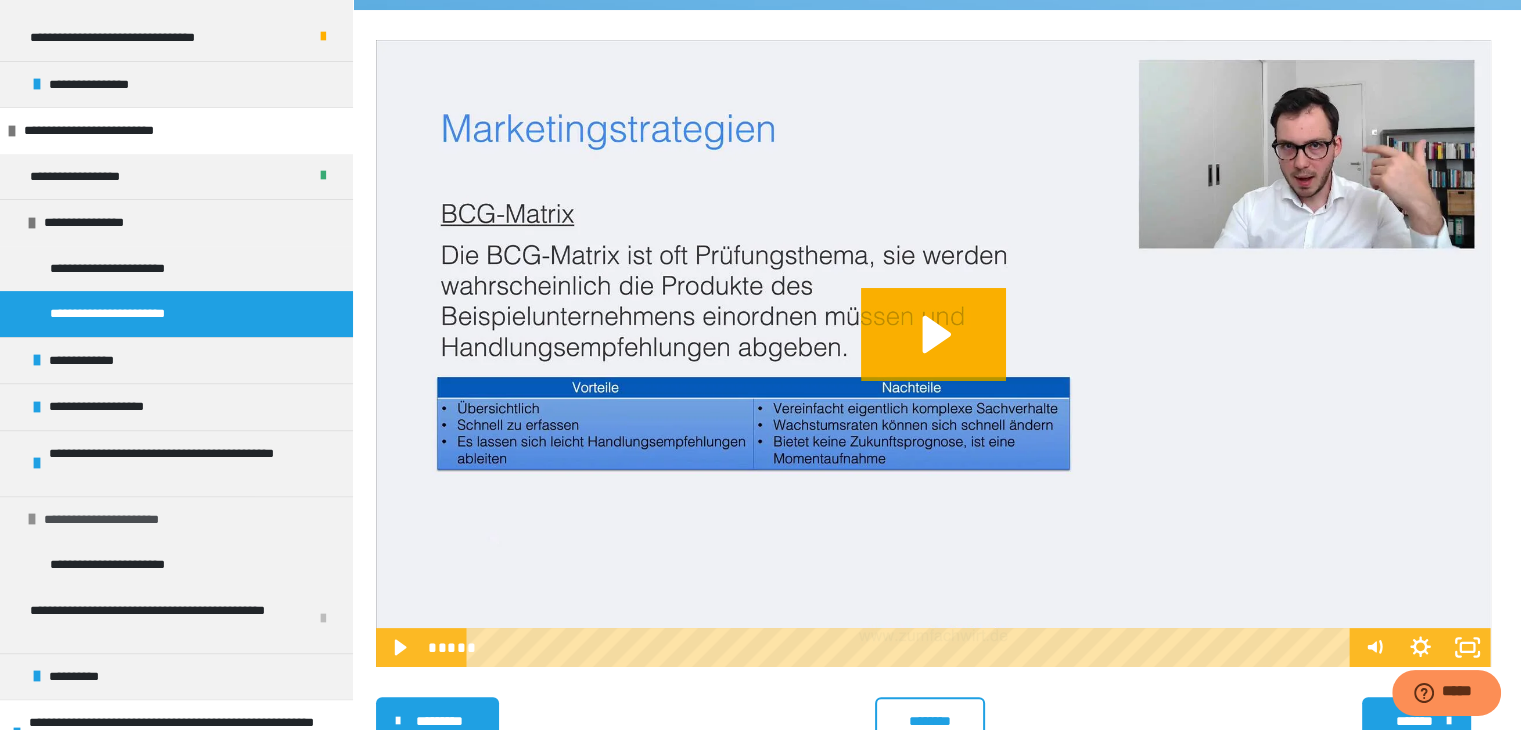 click on "**********" at bounding box center [176, 519] 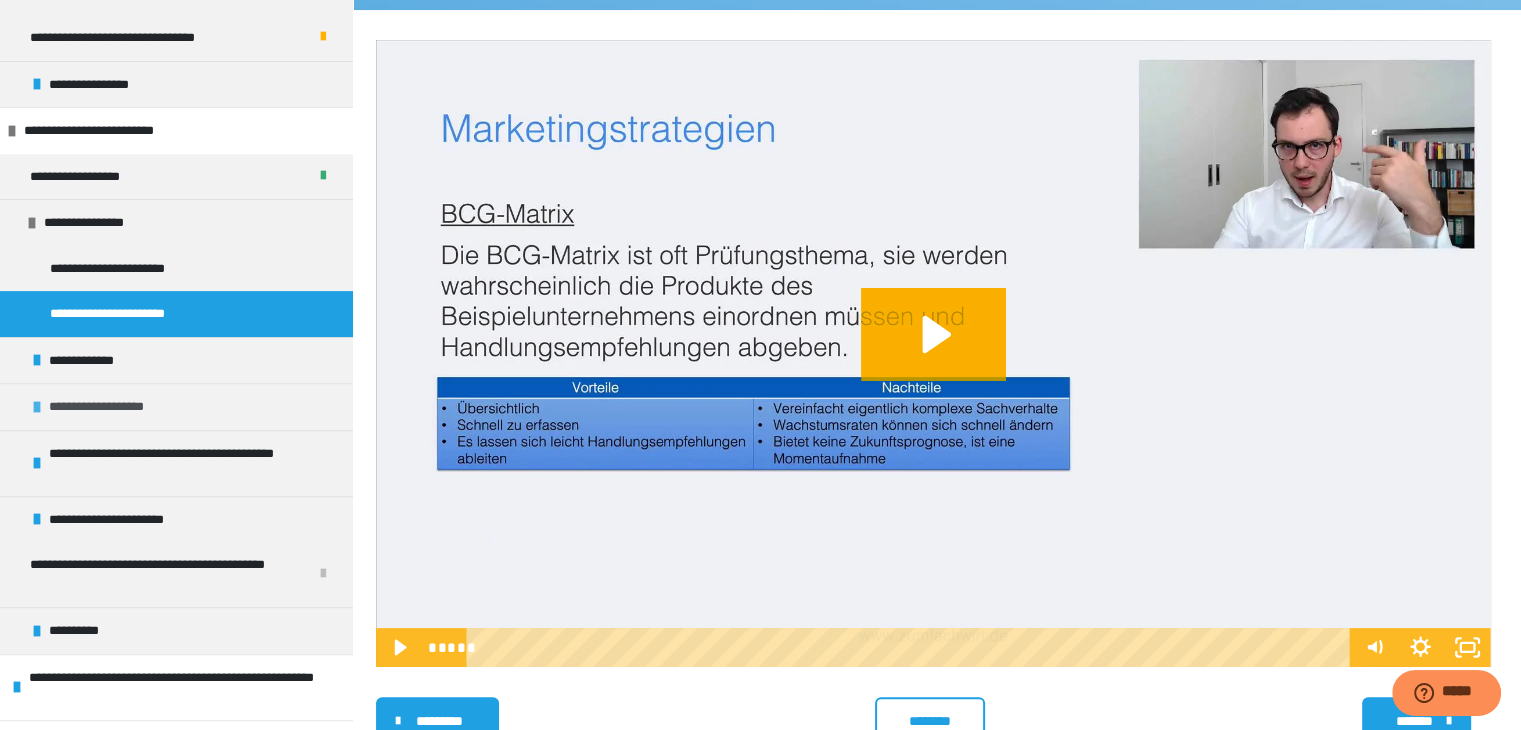 click on "**********" at bounding box center [116, 407] 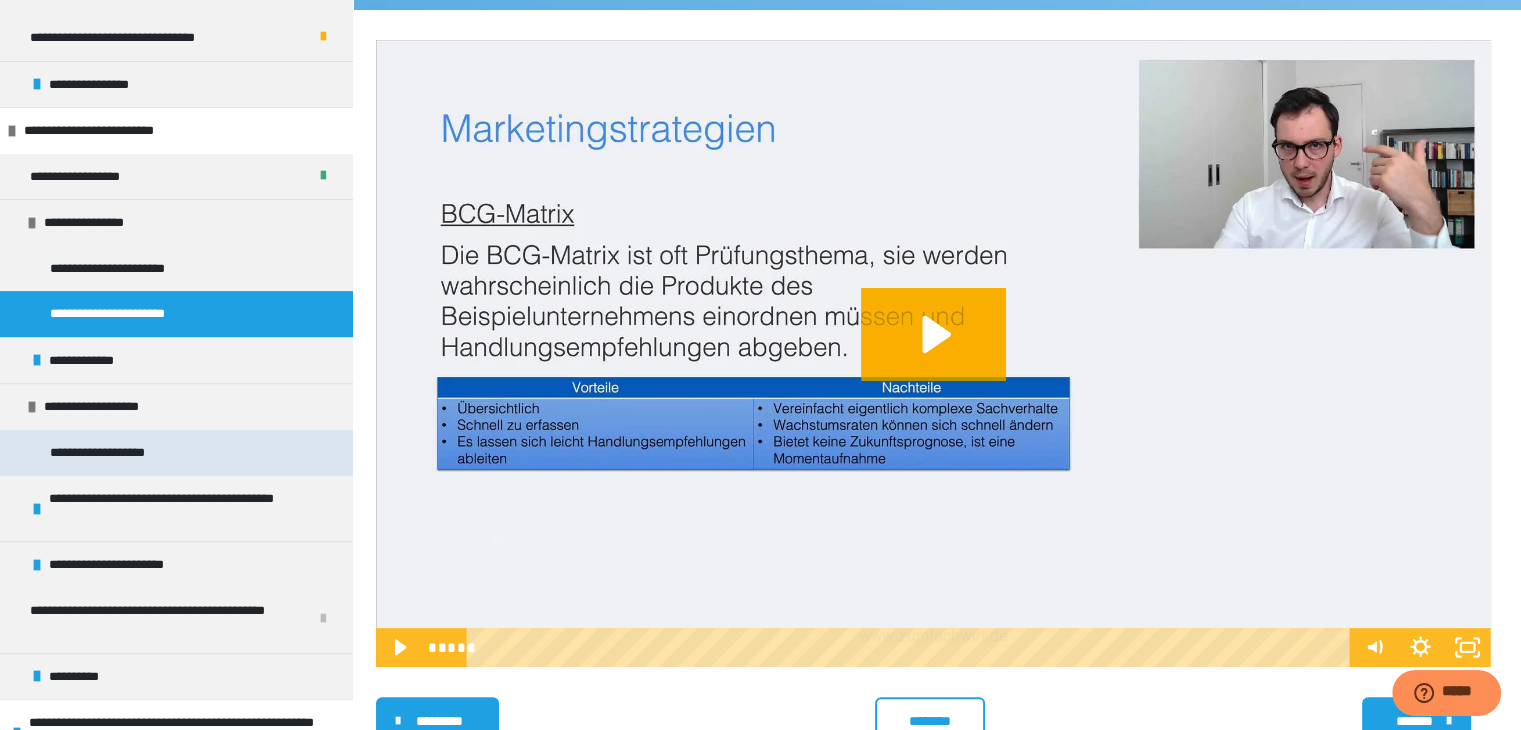click on "**********" at bounding box center [117, 453] 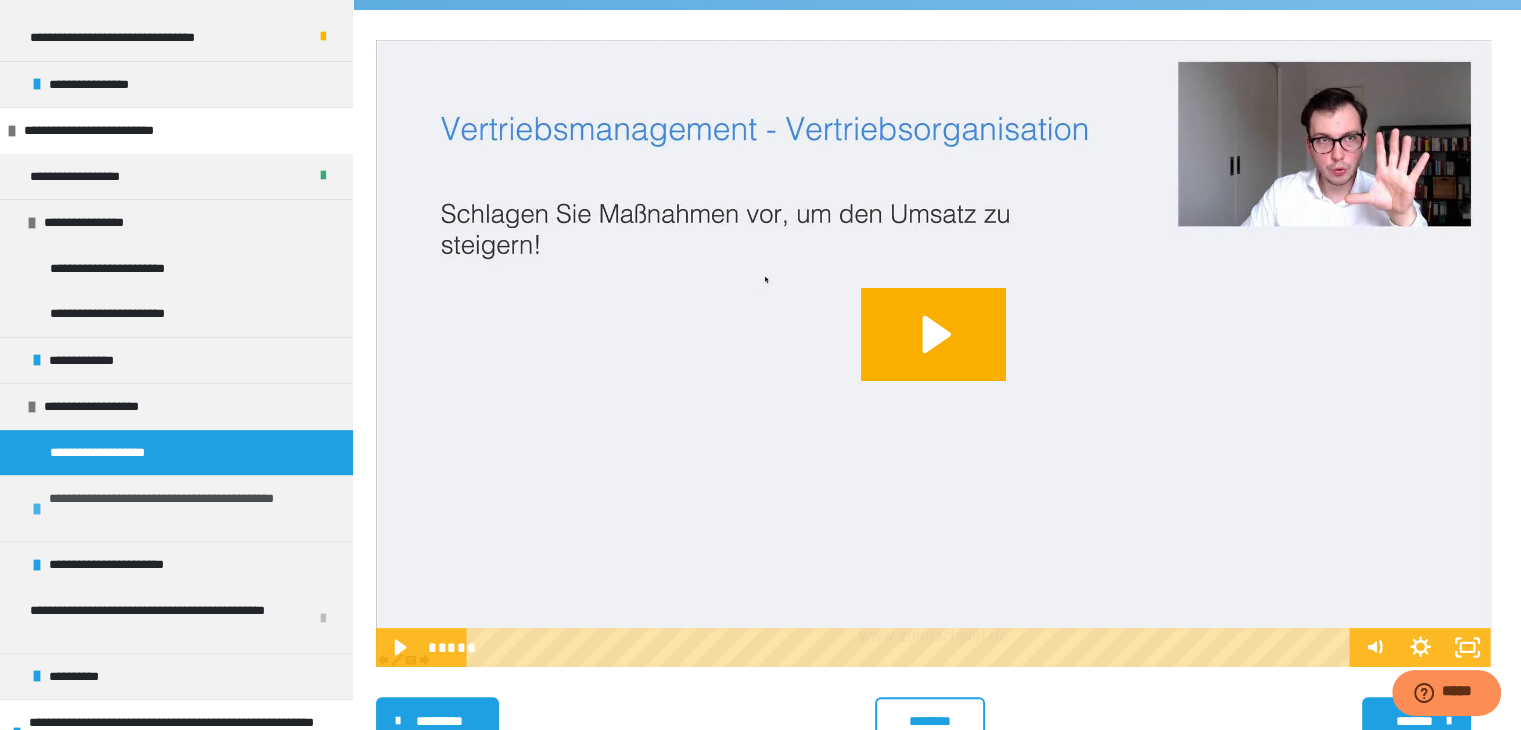 click on "**********" at bounding box center (188, 508) 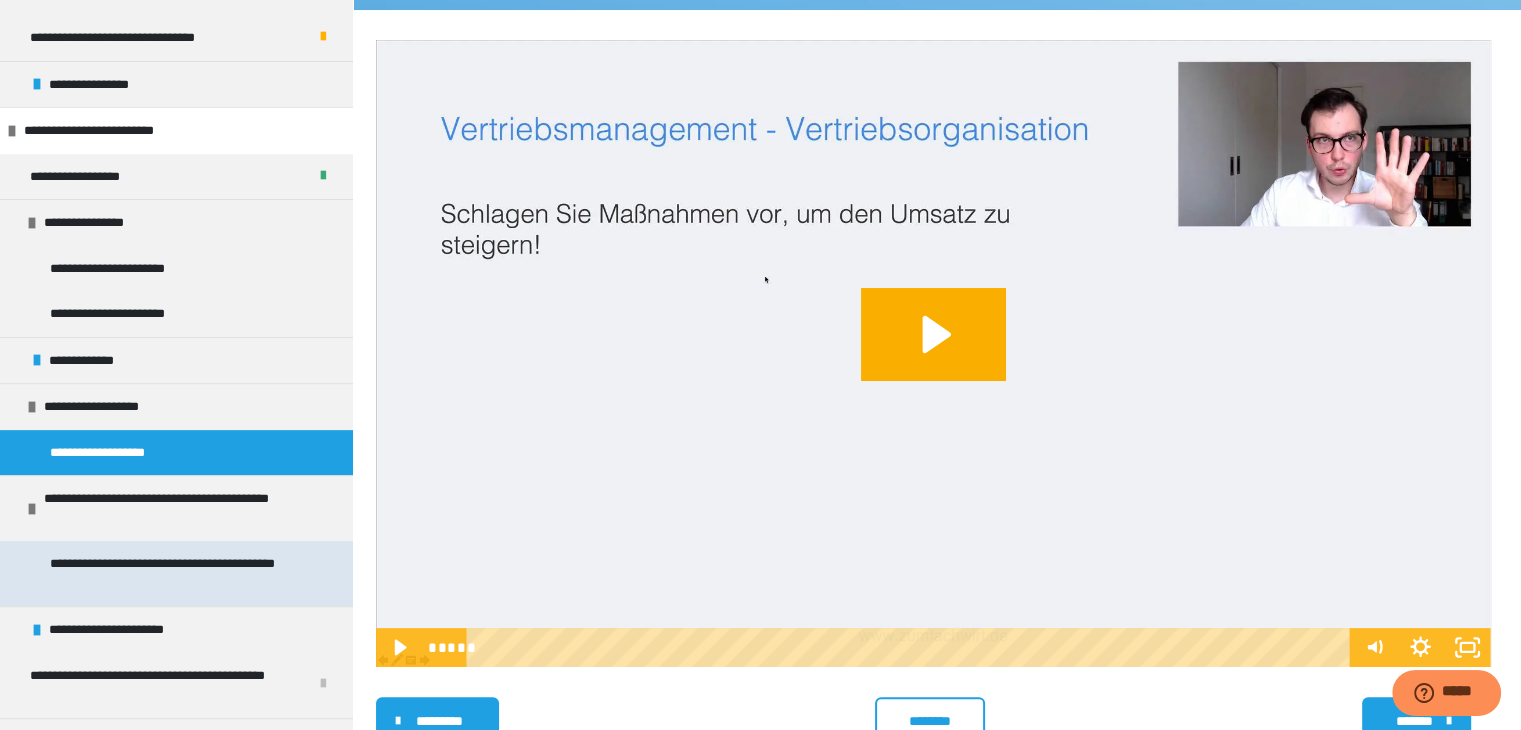click on "**********" at bounding box center [171, 573] 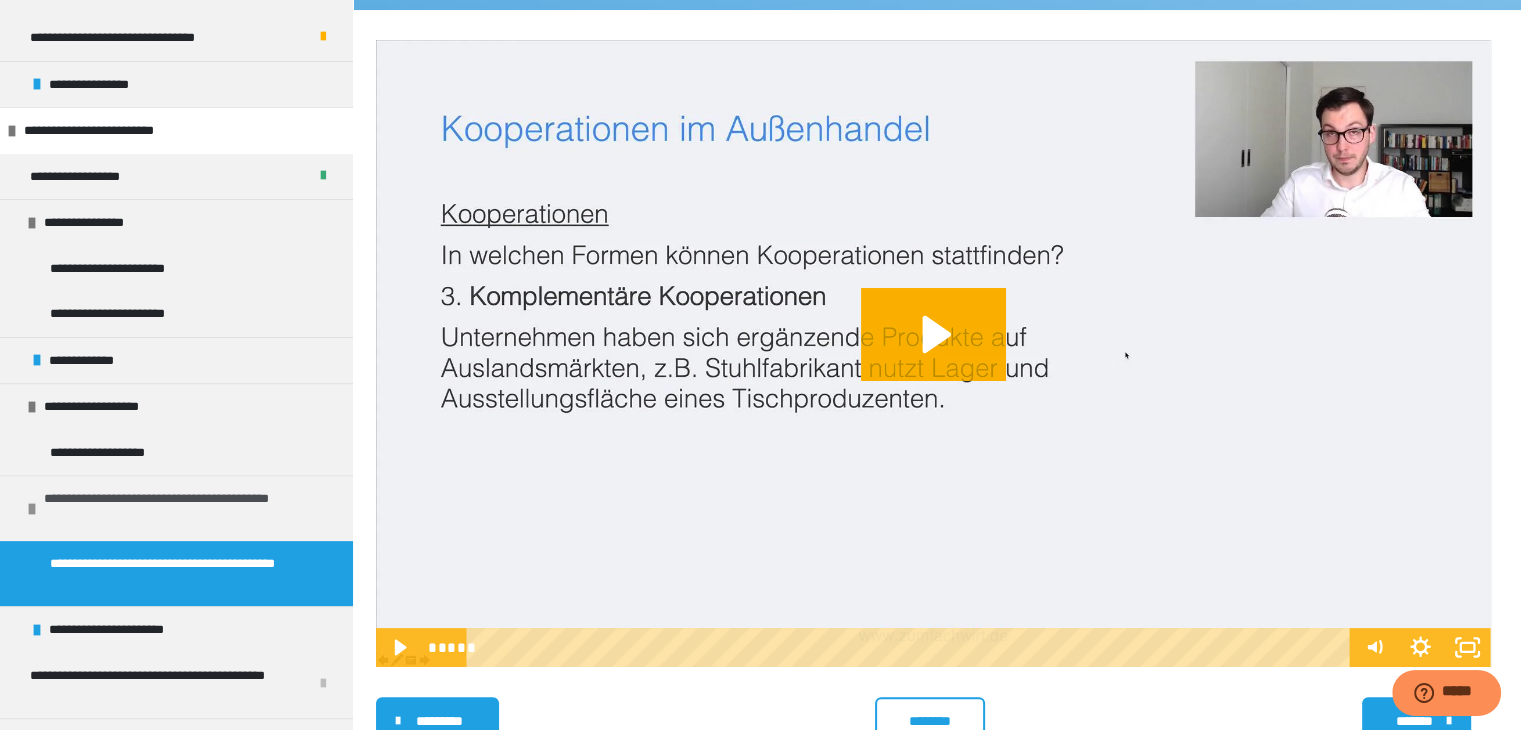 click on "**********" at bounding box center (183, 508) 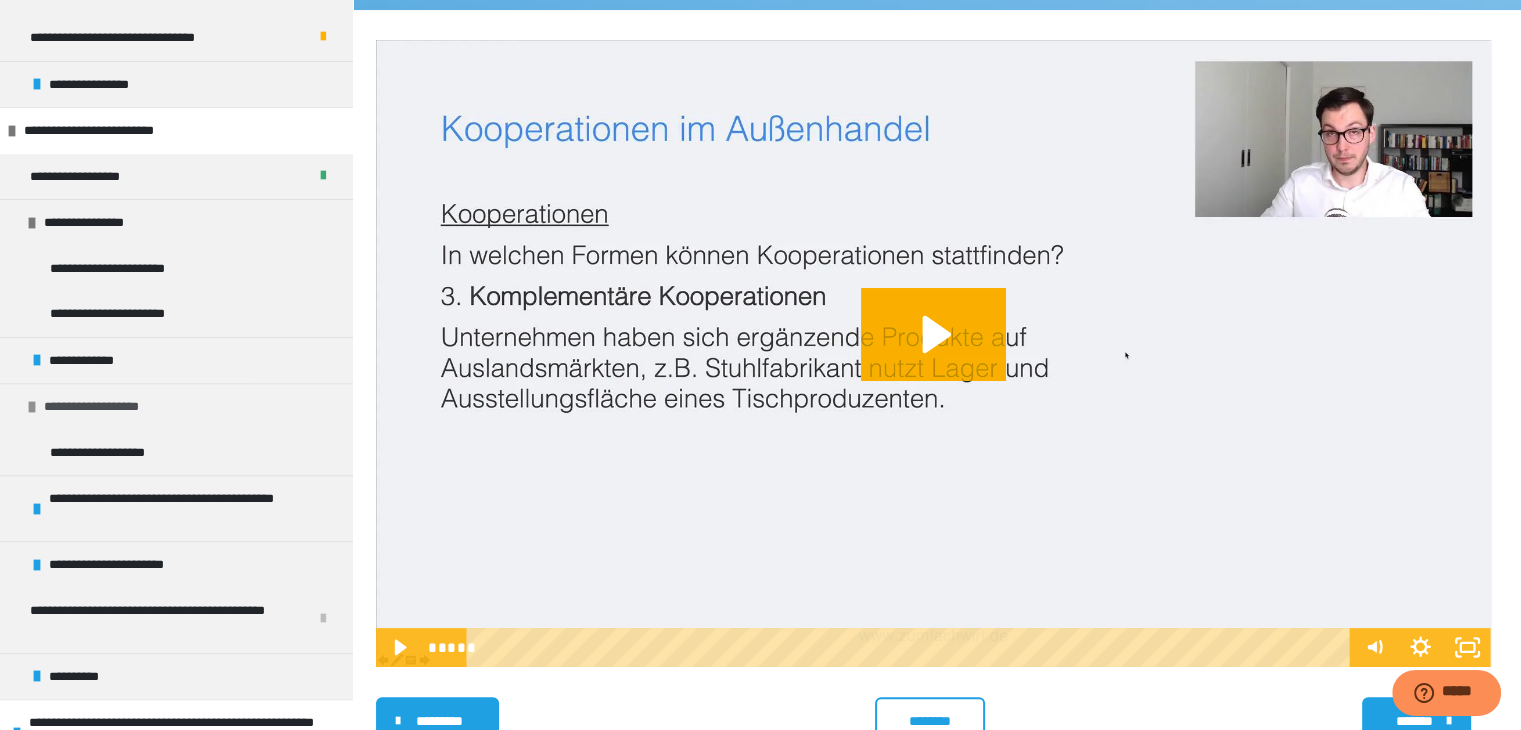 click on "**********" at bounding box center (111, 407) 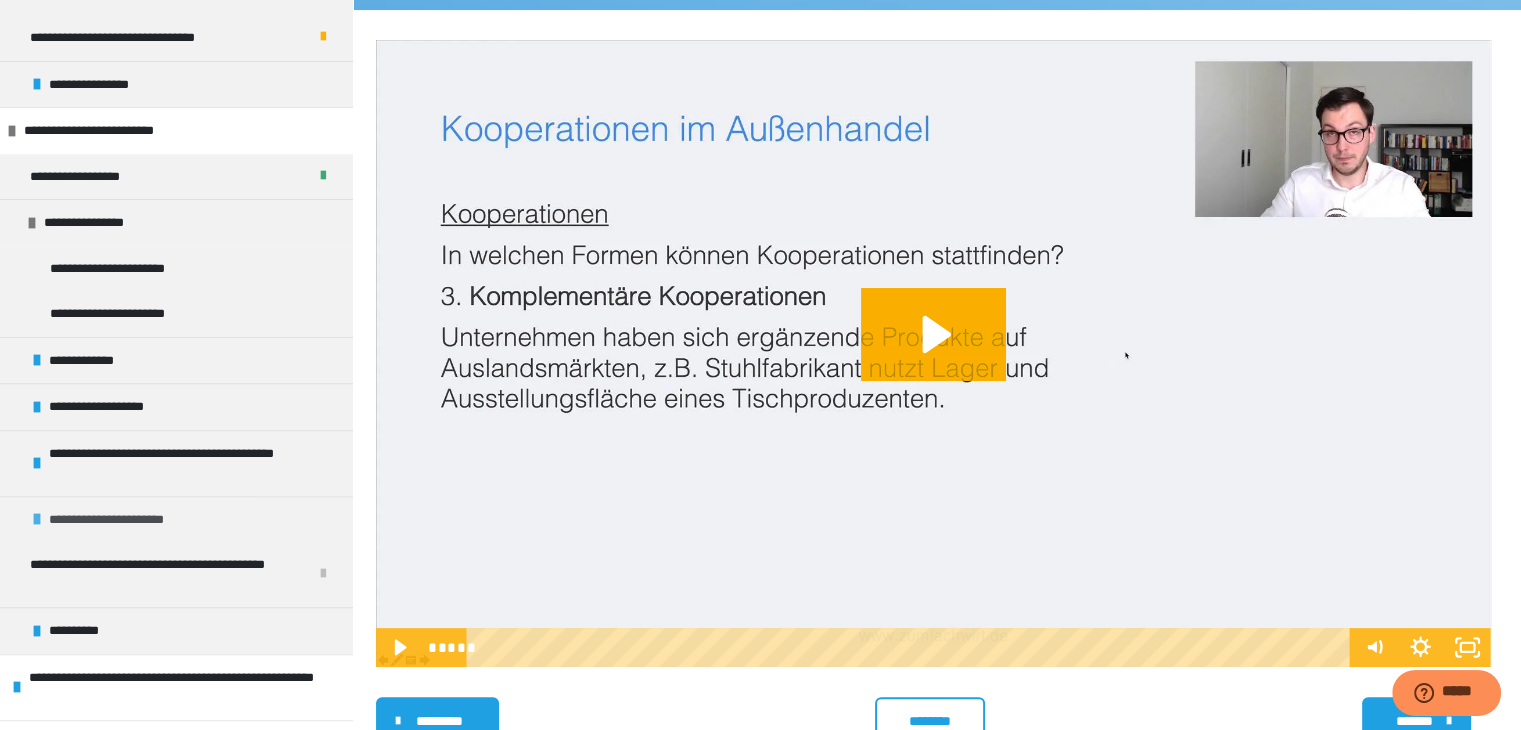 click on "**********" at bounding box center (122, 520) 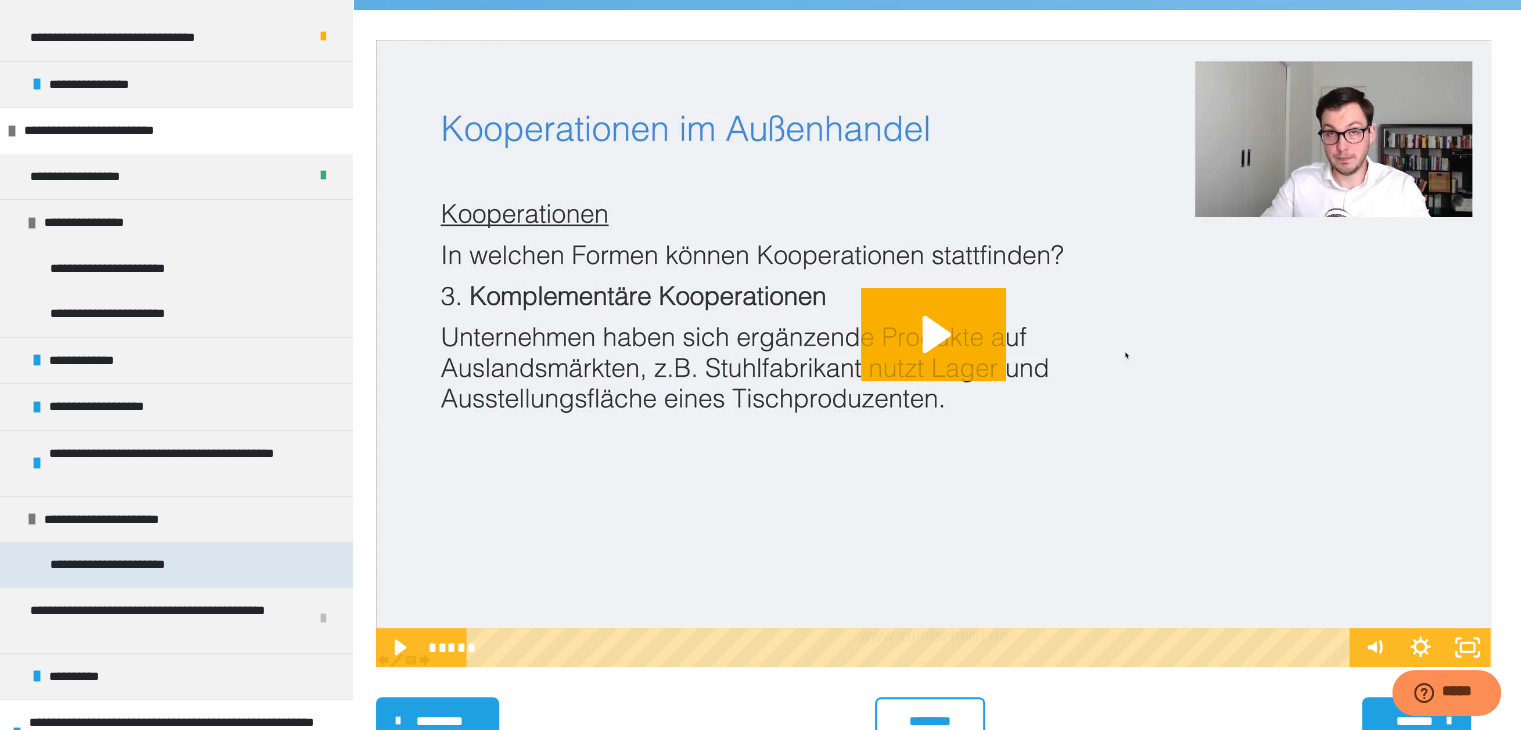 click on "**********" at bounding box center (123, 565) 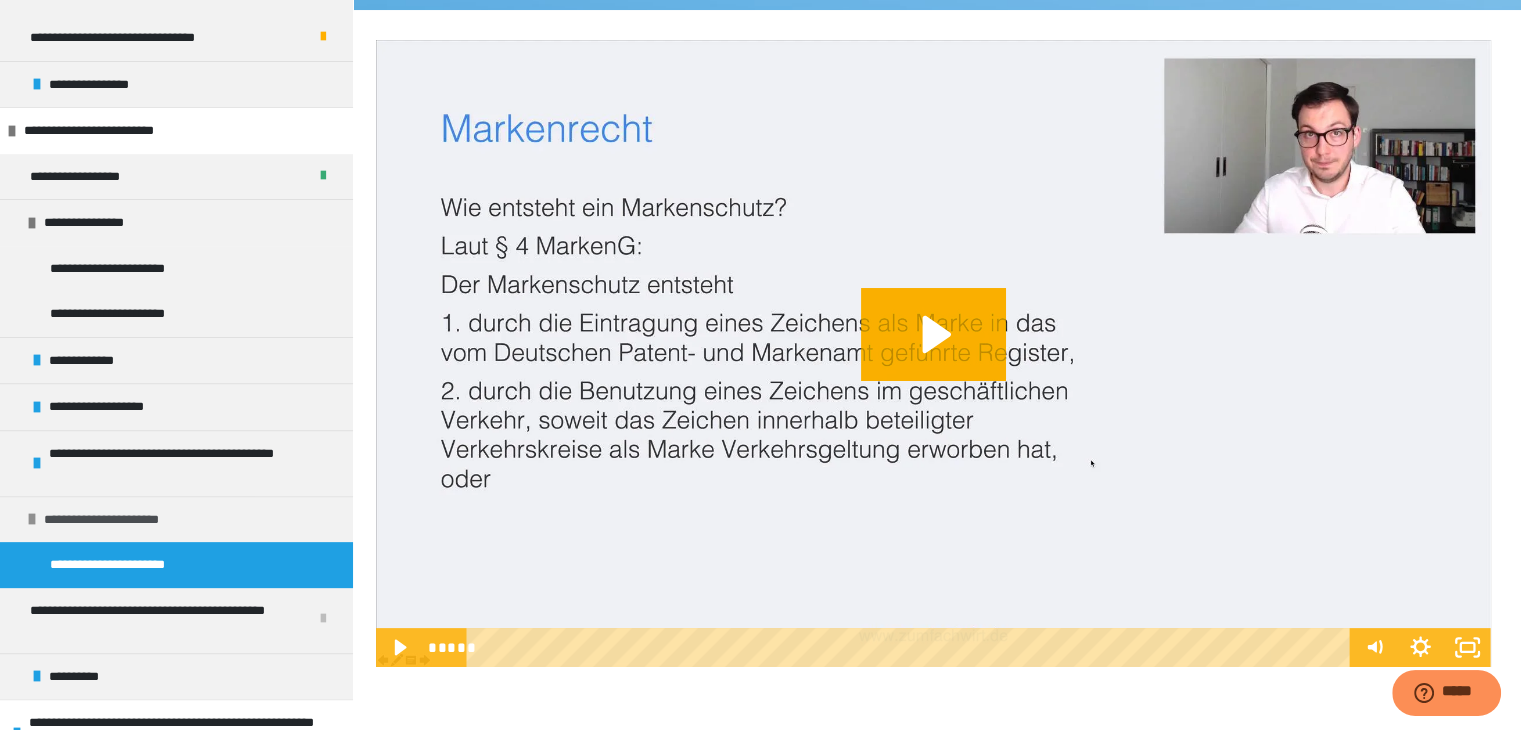 click on "**********" at bounding box center (117, 520) 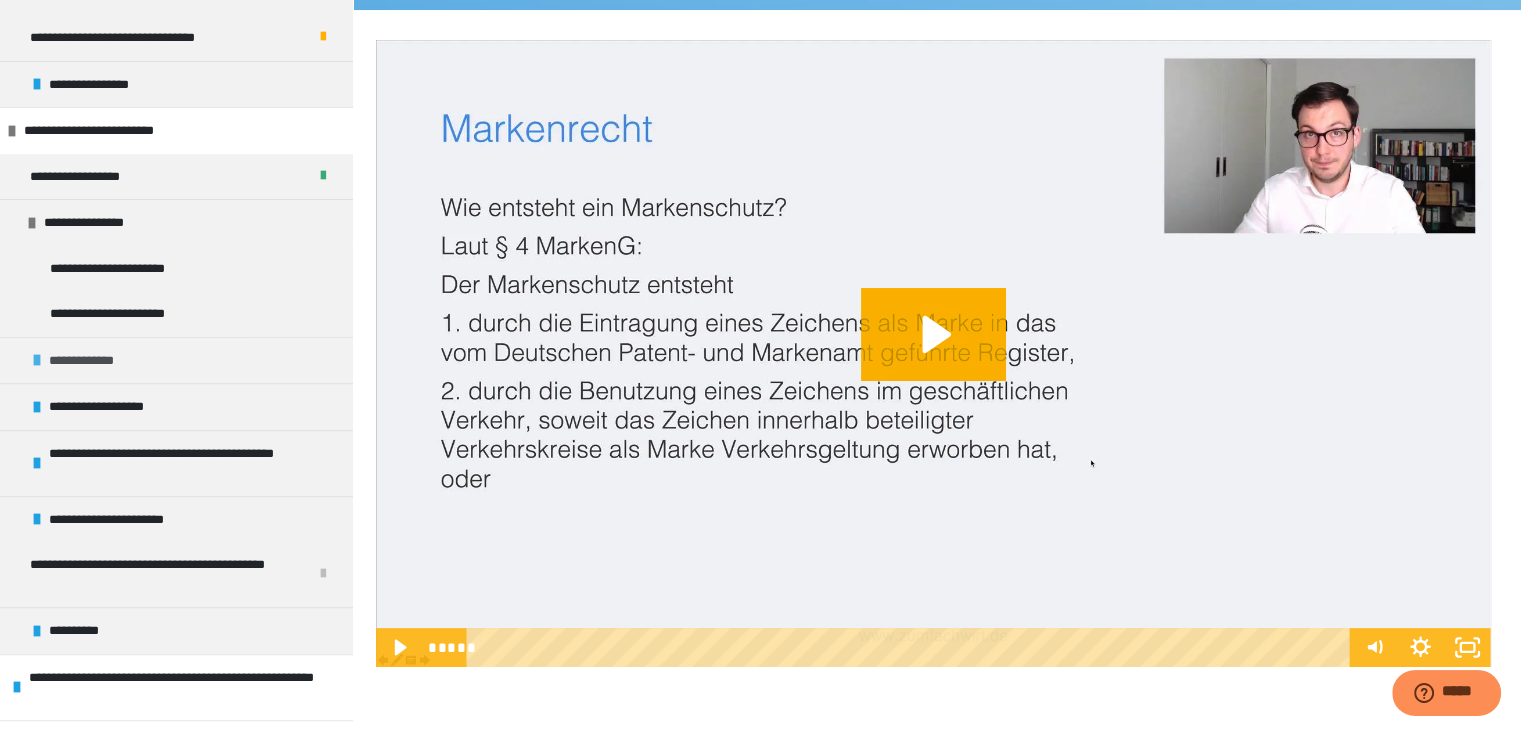 click on "**********" at bounding box center (92, 361) 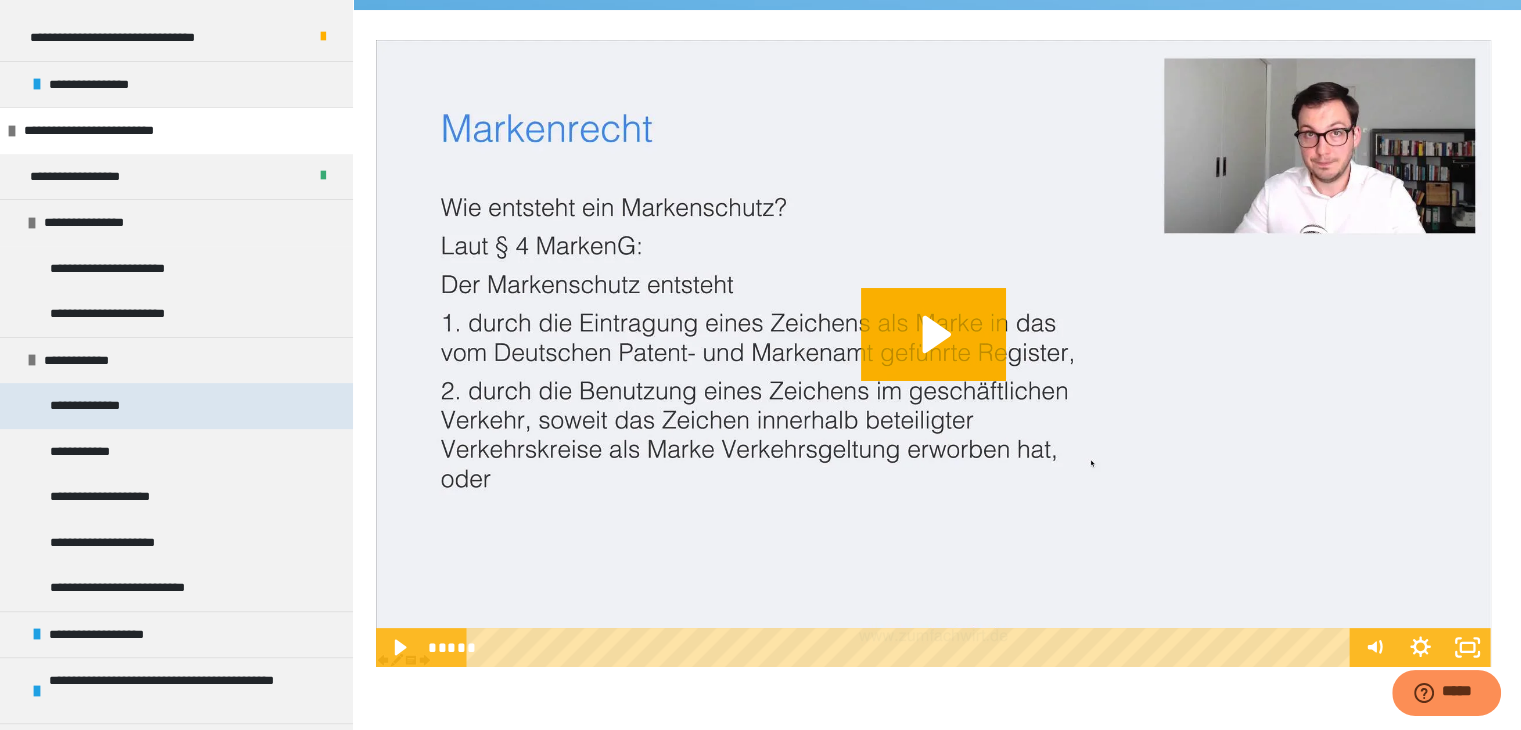 click on "**********" at bounding box center [91, 406] 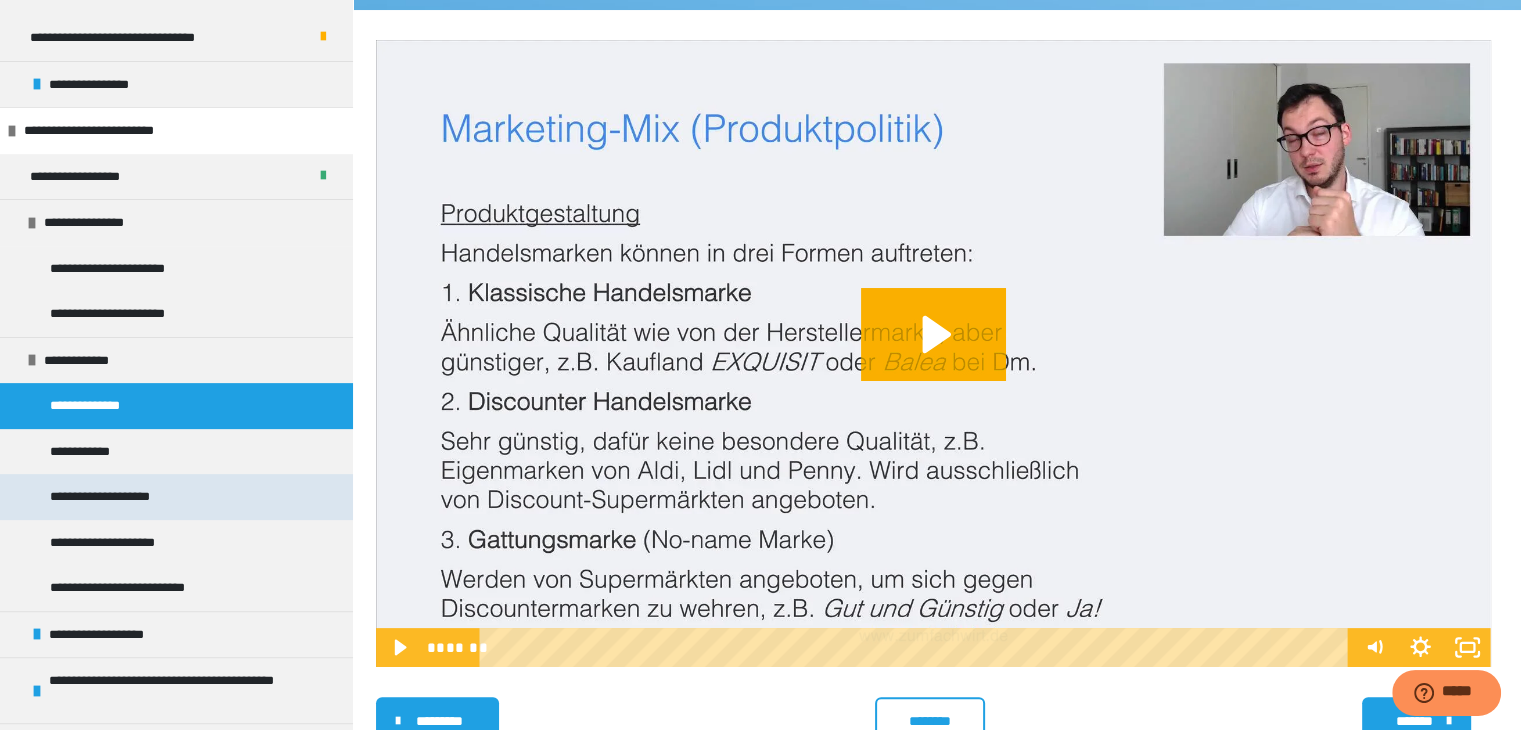 click on "**********" at bounding box center (105, 497) 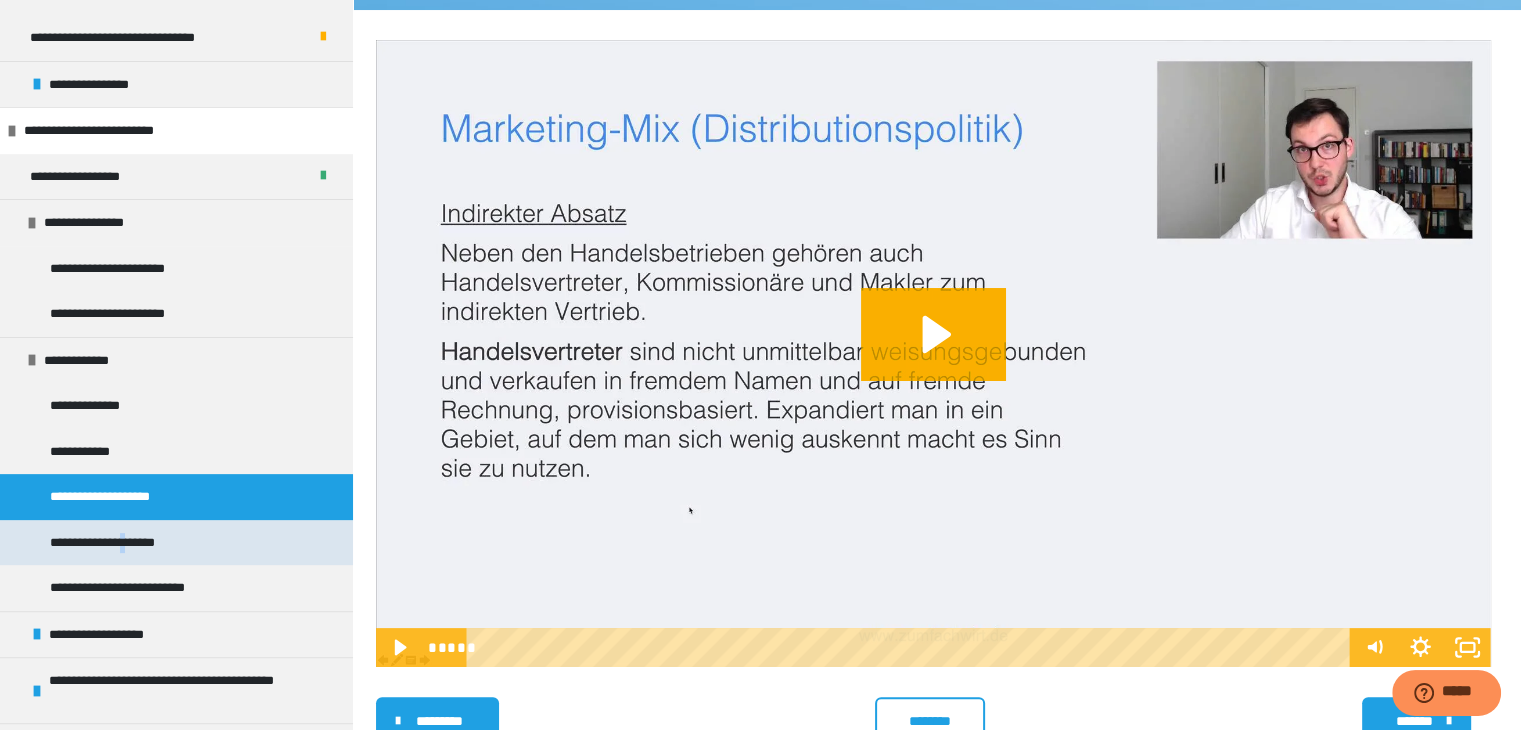 click on "**********" at bounding box center (118, 543) 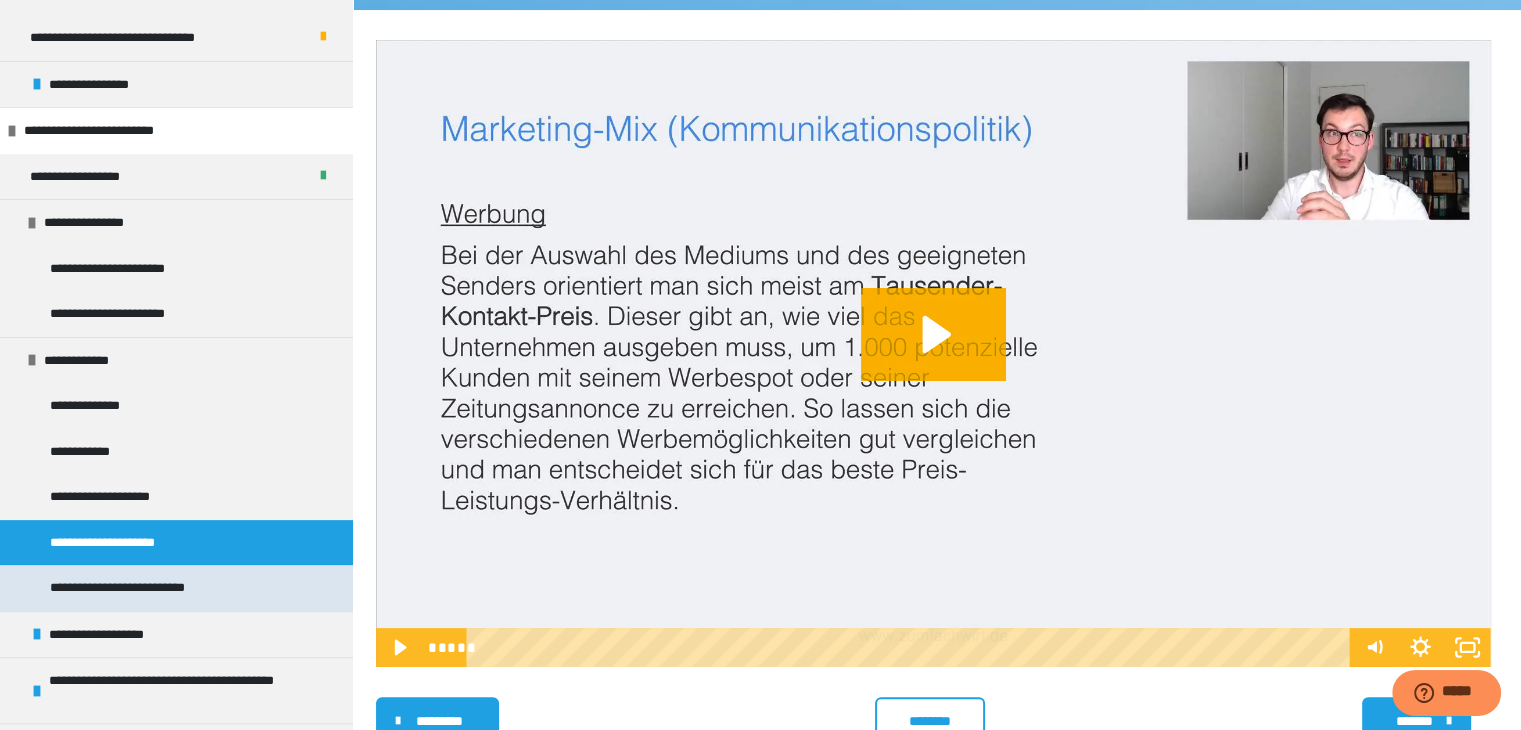 click on "**********" at bounding box center [142, 588] 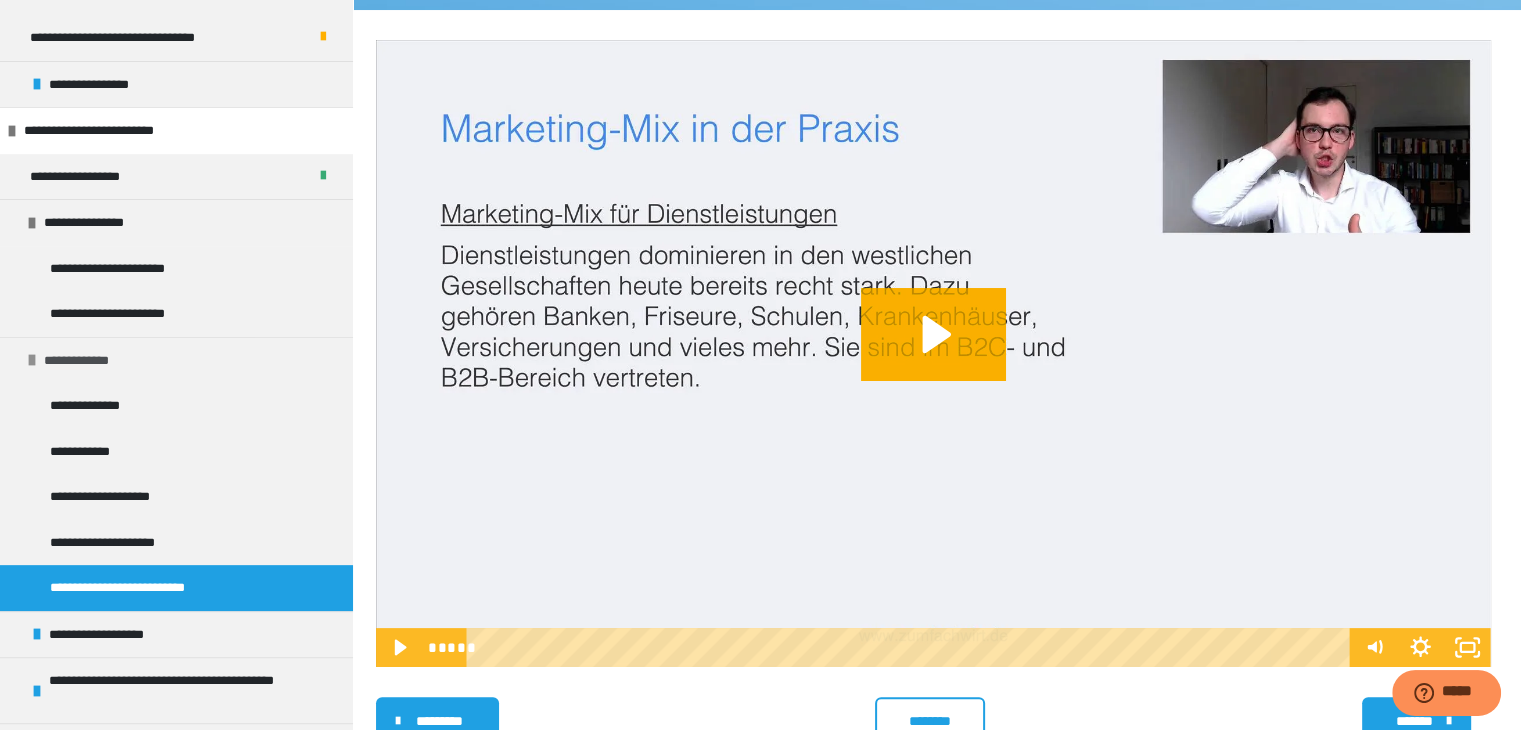 click on "**********" at bounding box center [176, 360] 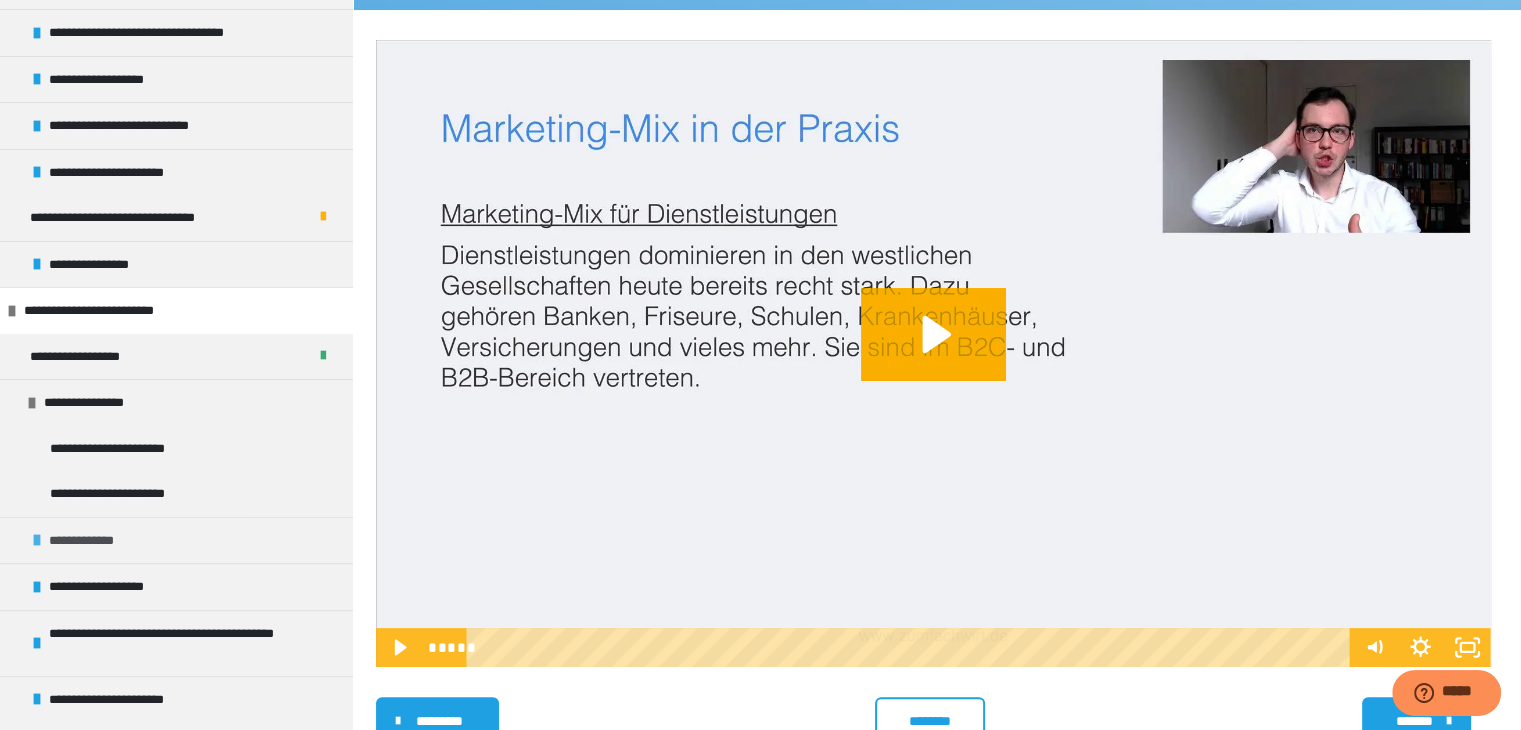 scroll, scrollTop: 520, scrollLeft: 0, axis: vertical 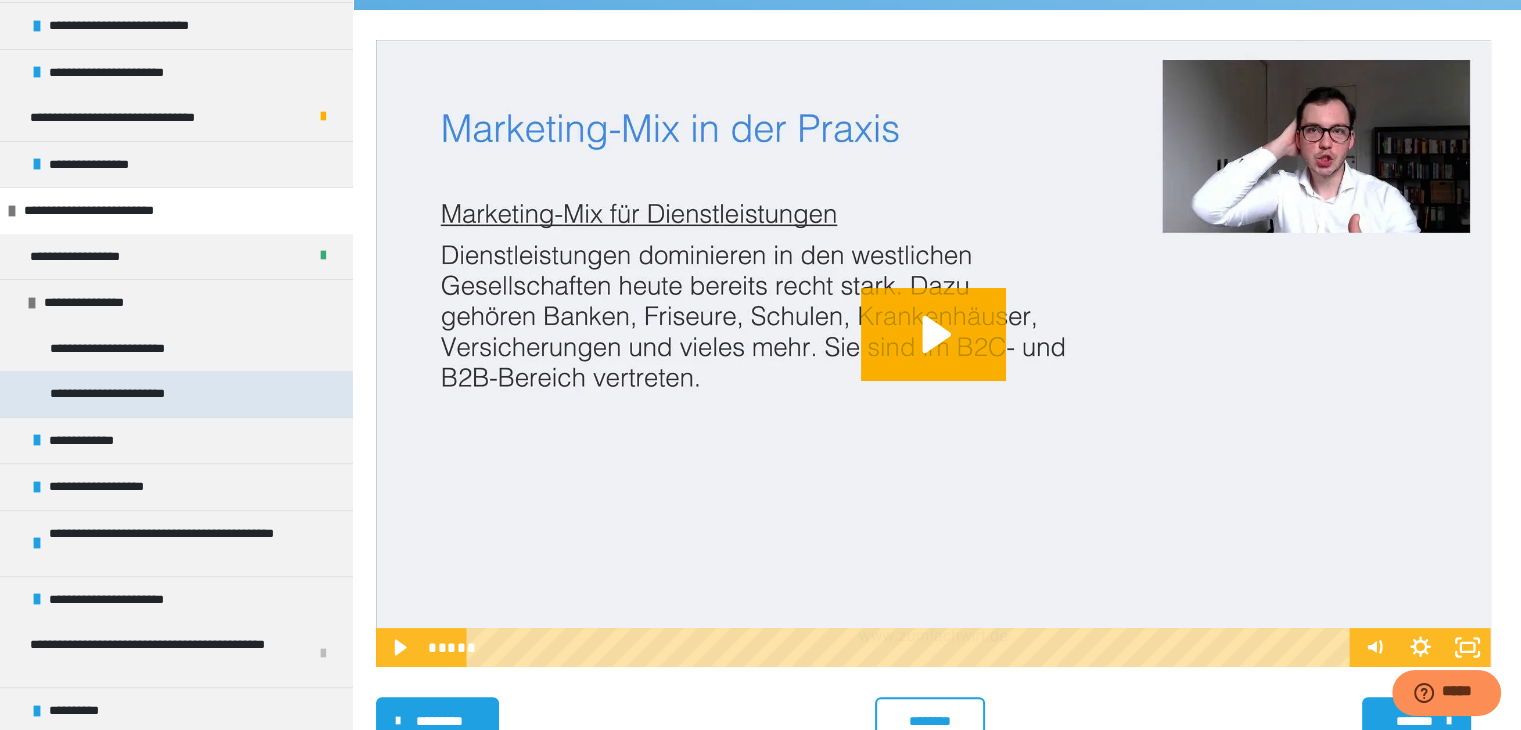 click on "**********" at bounding box center (121, 394) 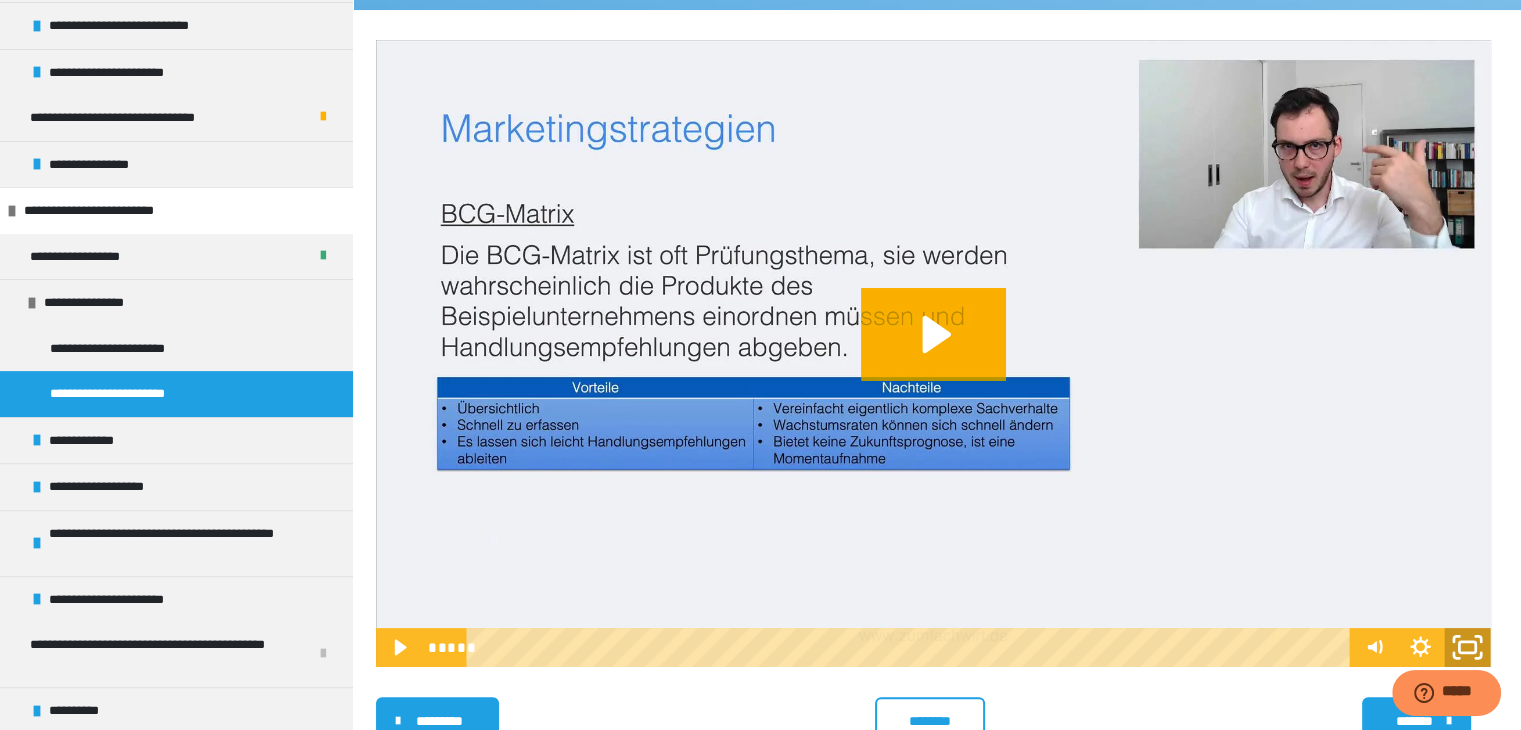 click 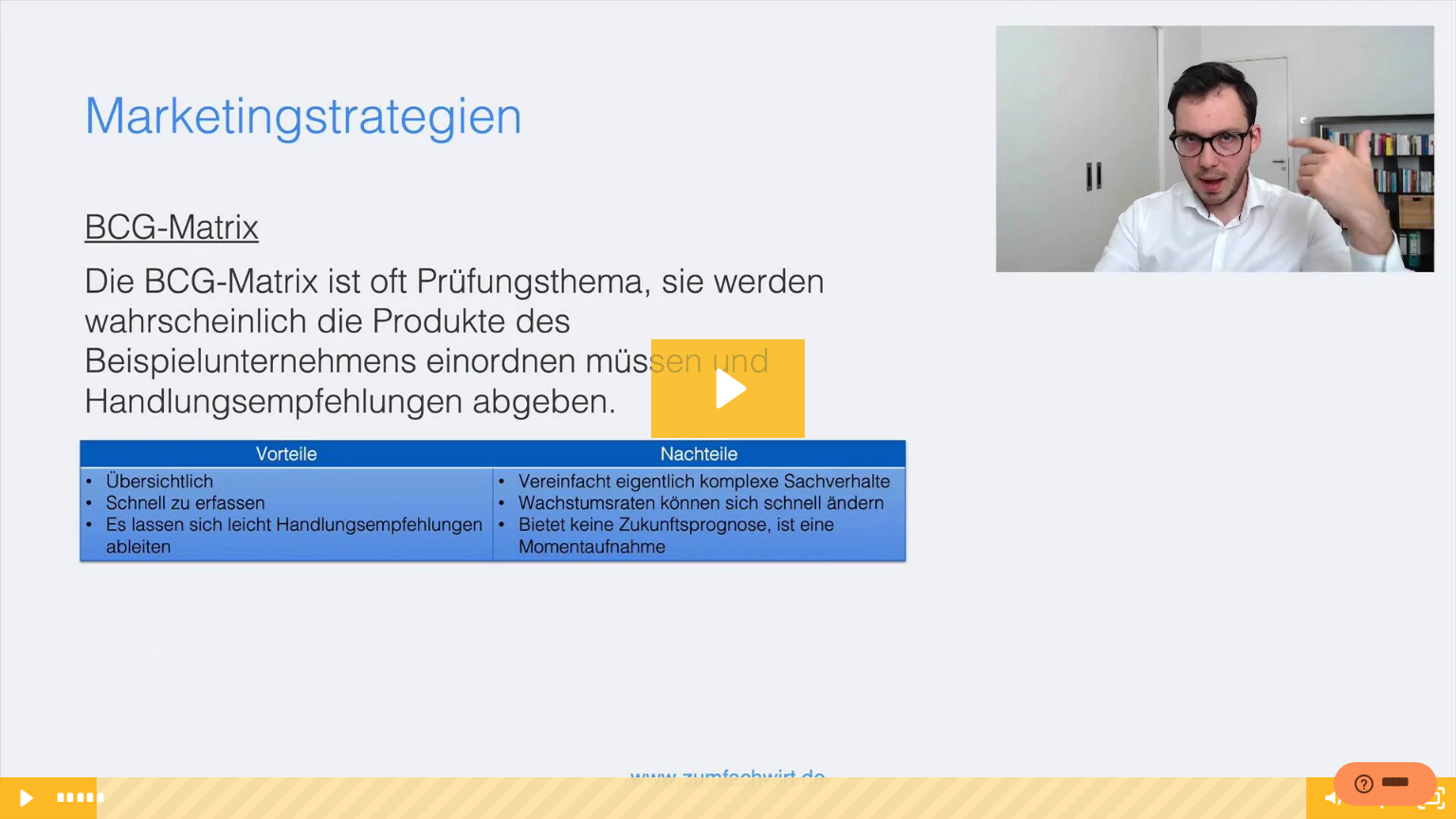 click 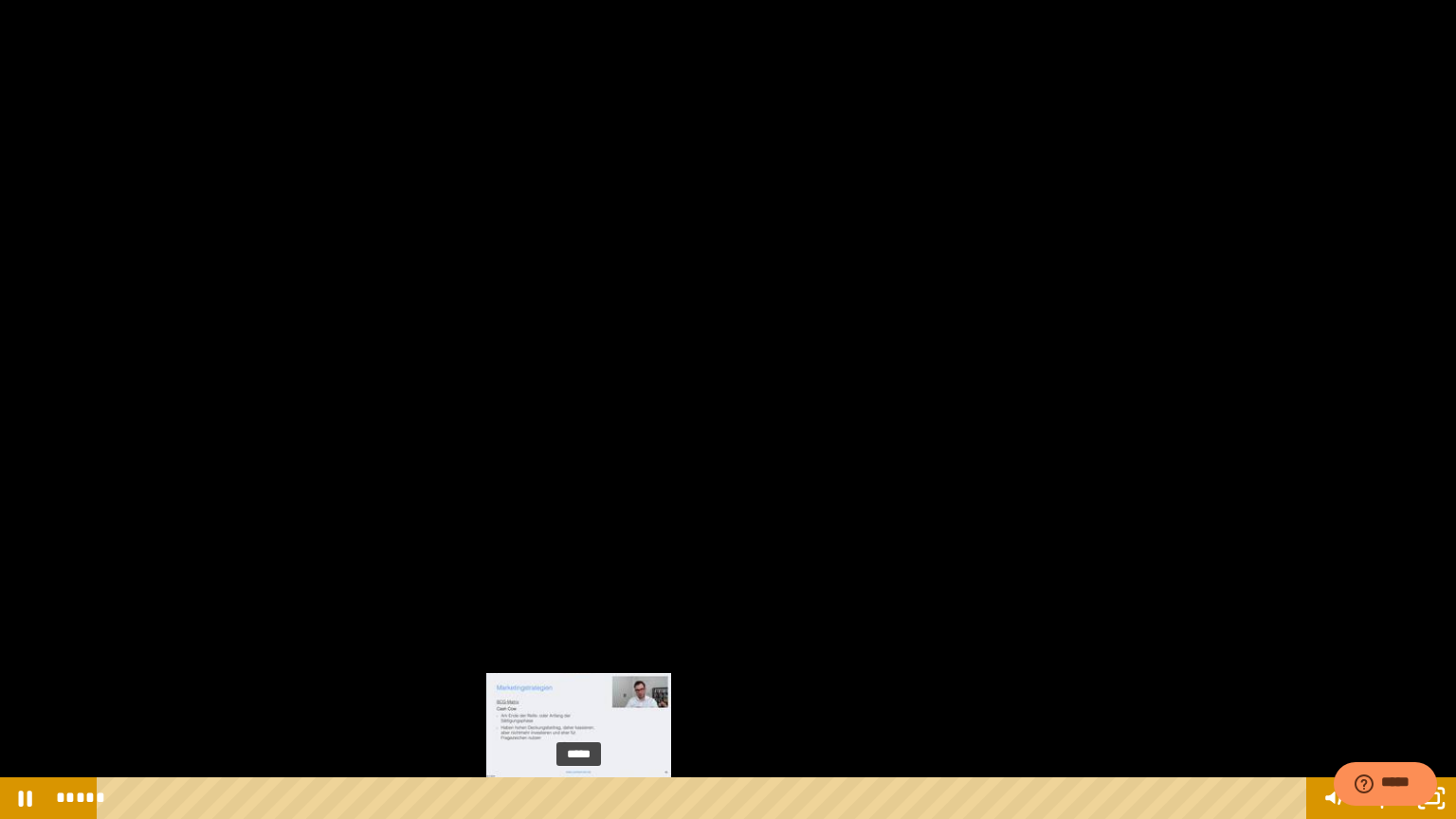 click on "*****" at bounding box center [705, 798] 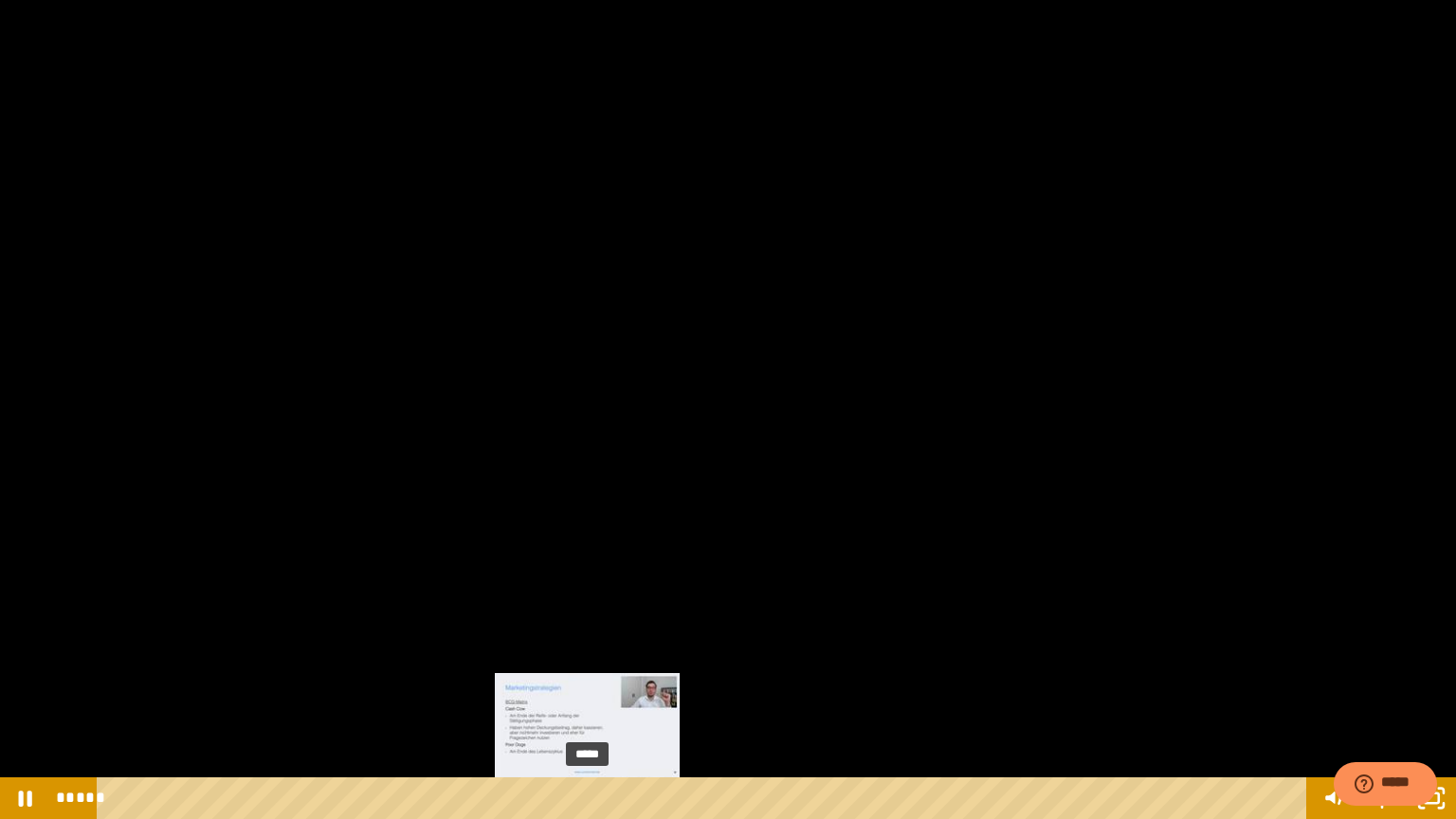 click on "*****" at bounding box center (705, 798) 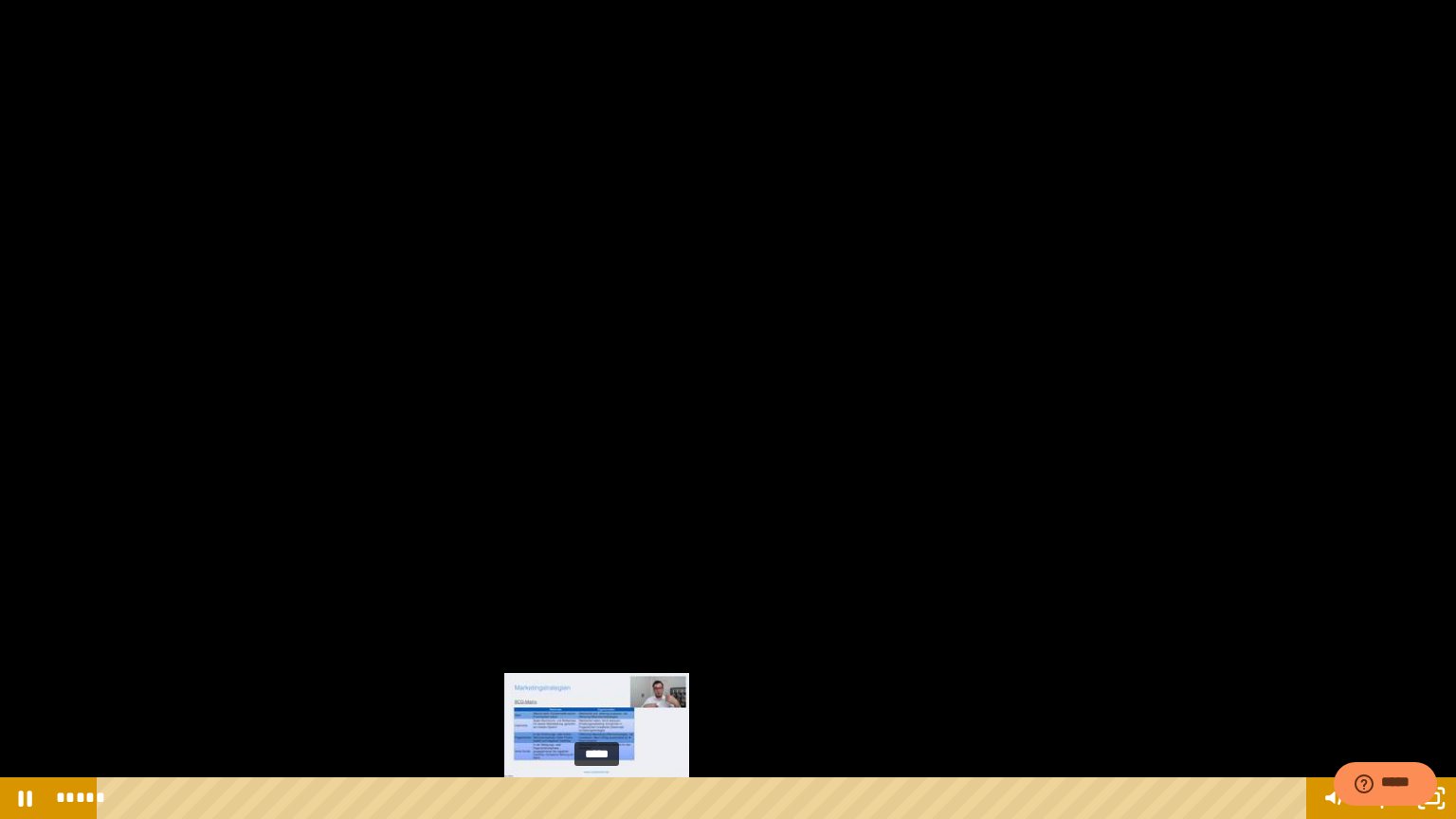 click on "*****" at bounding box center [705, 798] 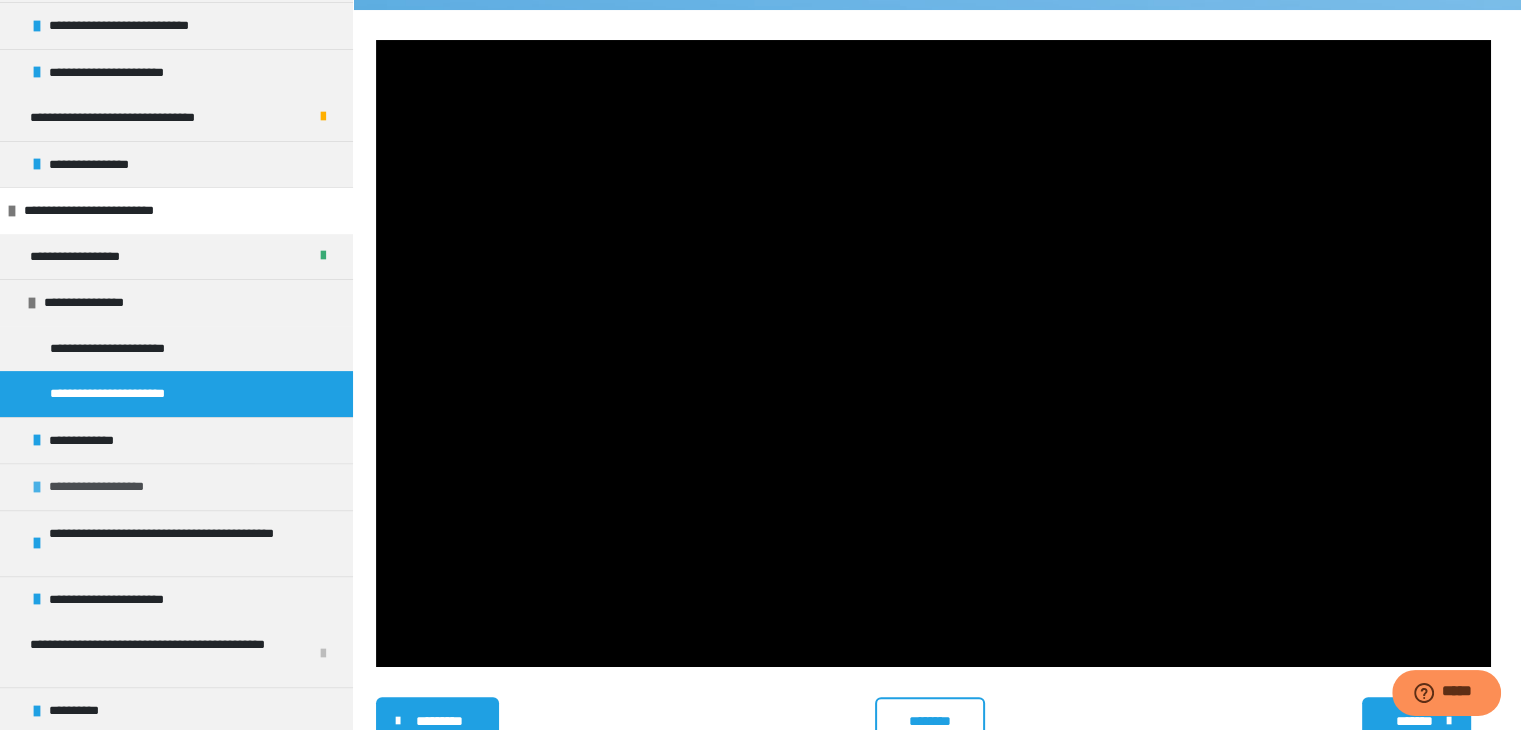 click on "**********" at bounding box center [176, 486] 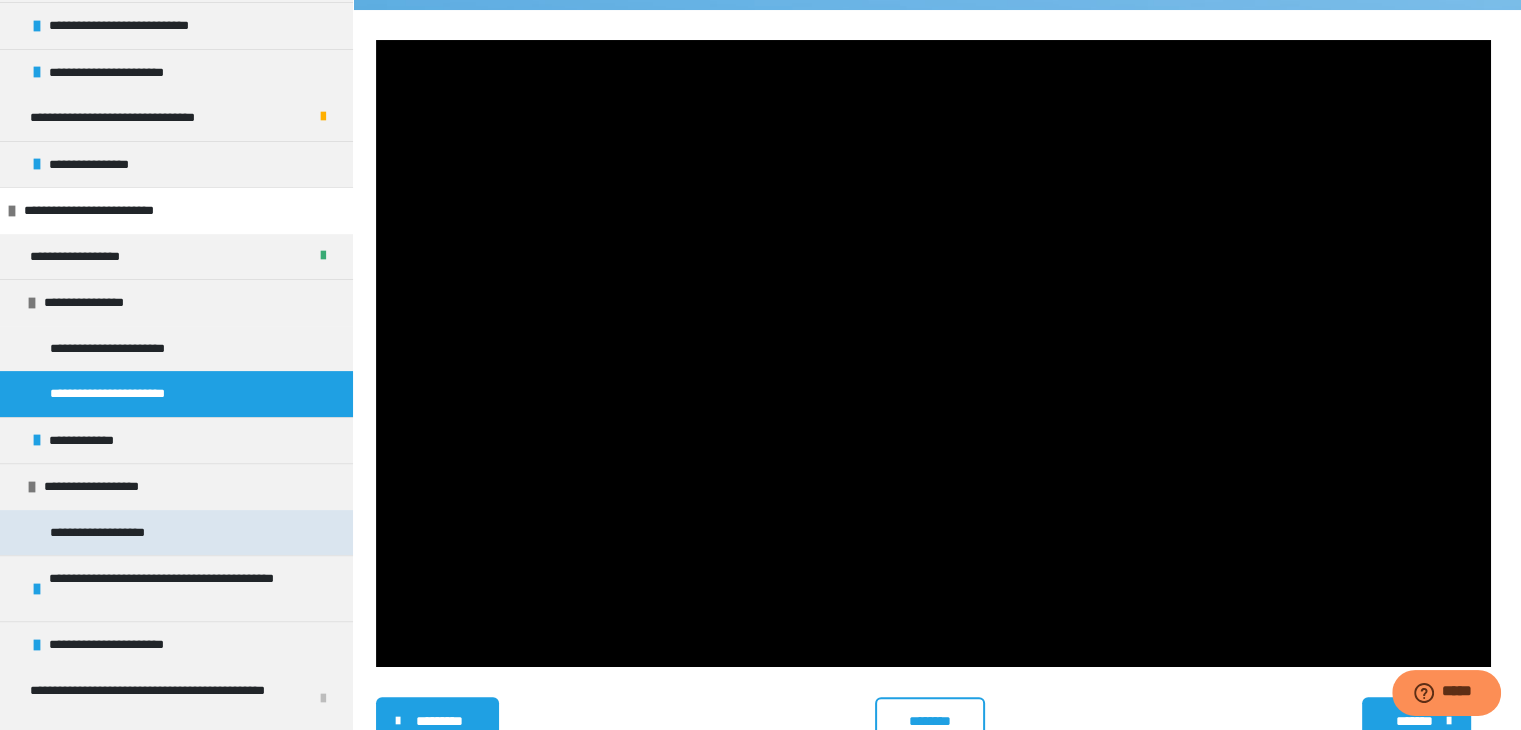 click on "**********" at bounding box center (176, 533) 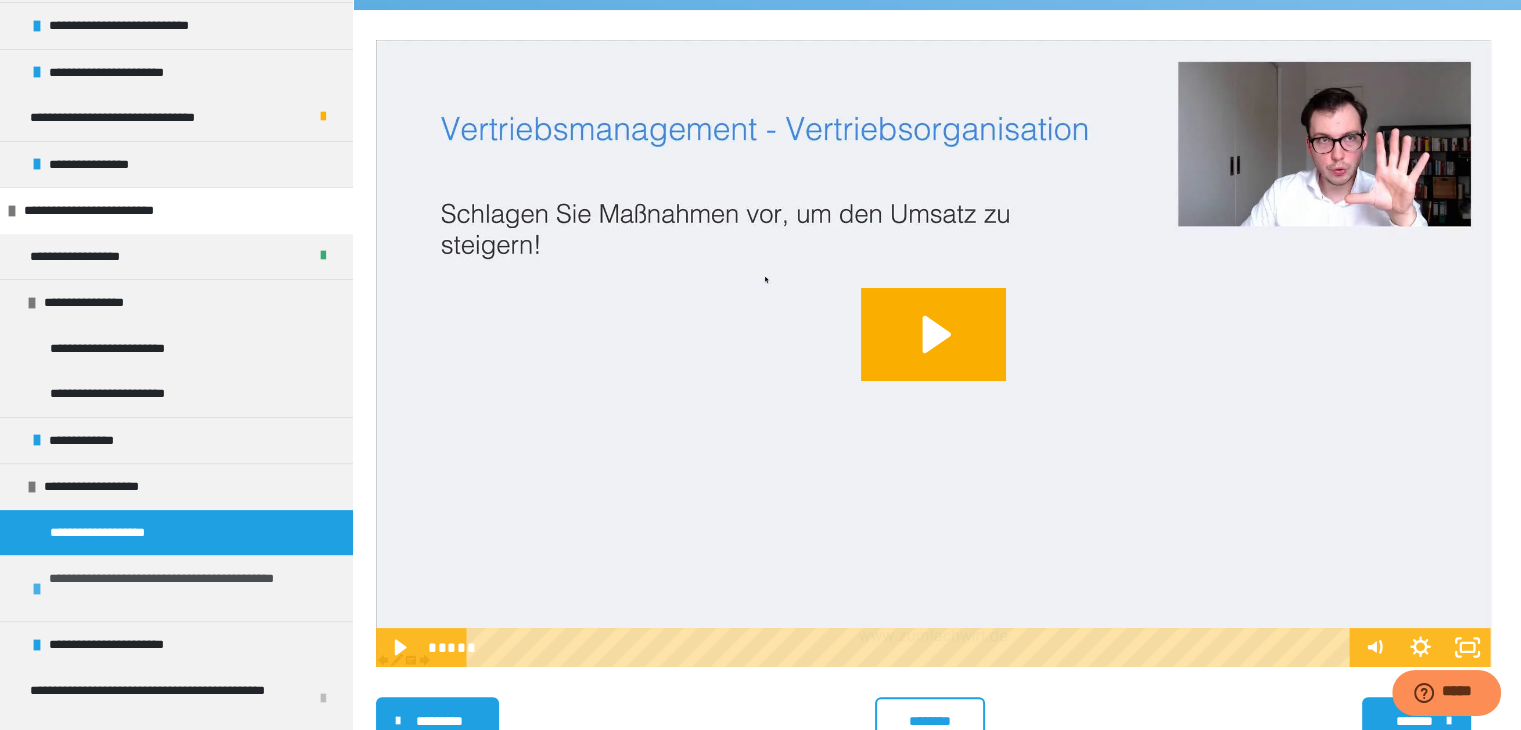 click on "**********" at bounding box center [188, 588] 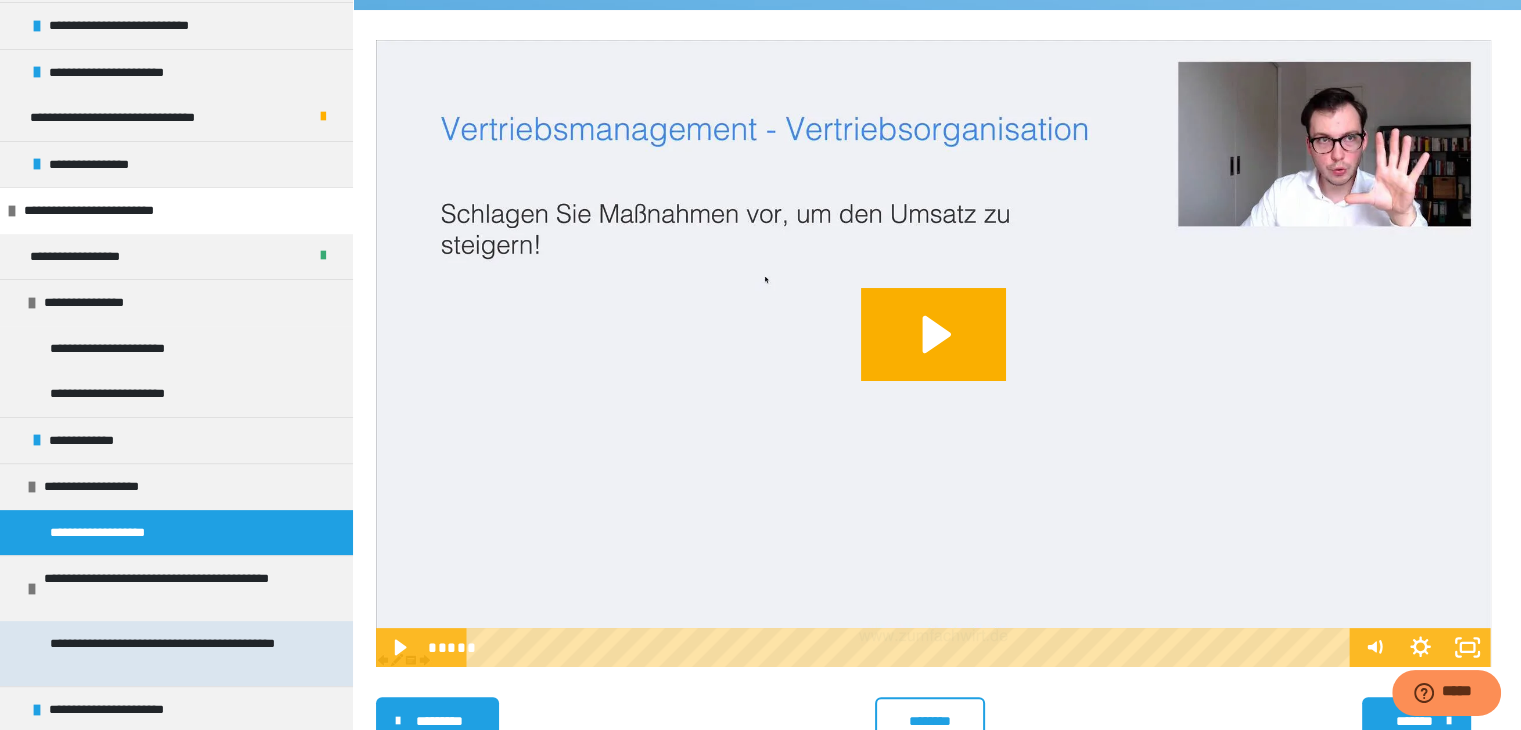 click on "**********" at bounding box center [171, 653] 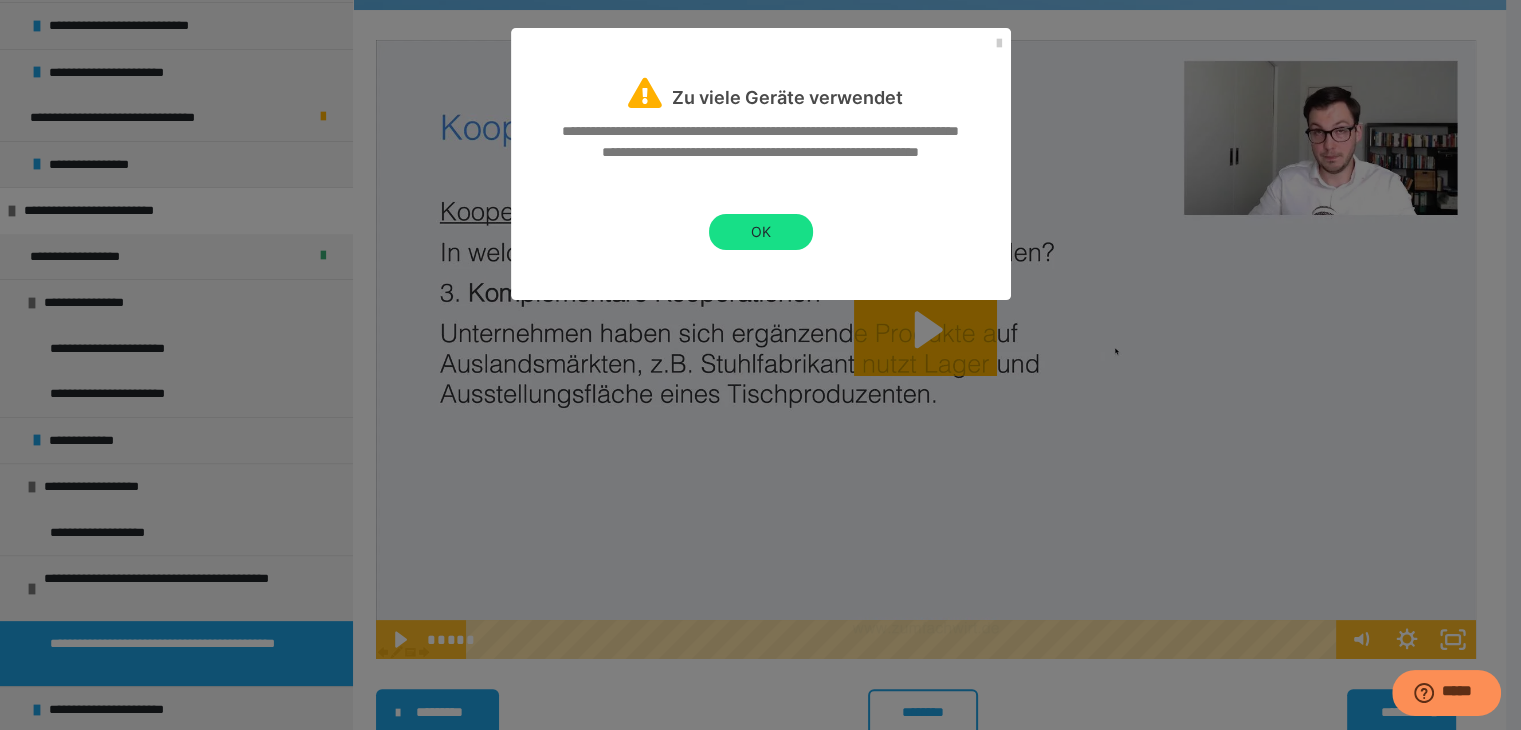 click on "**********" at bounding box center [761, 205] 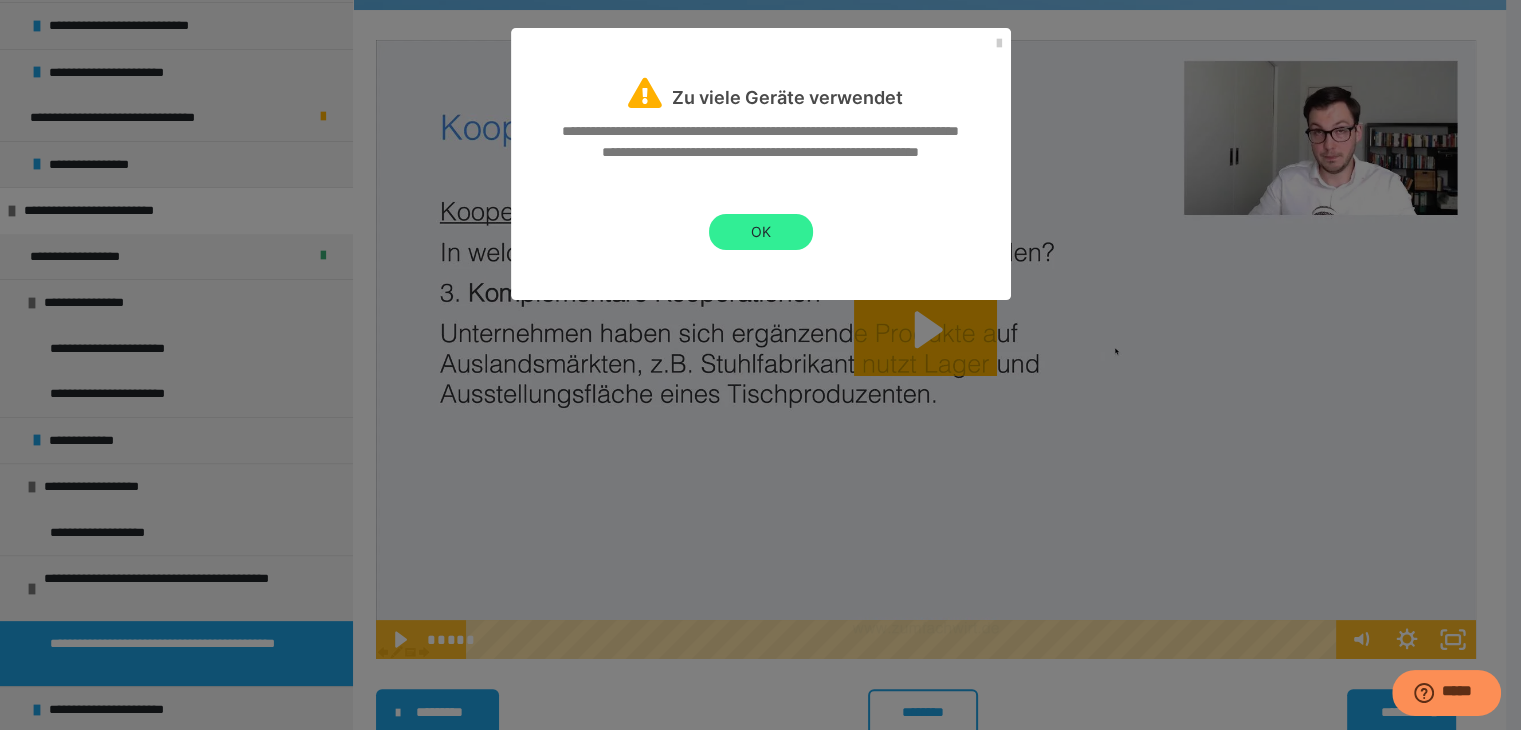 click on "OK" at bounding box center (761, 232) 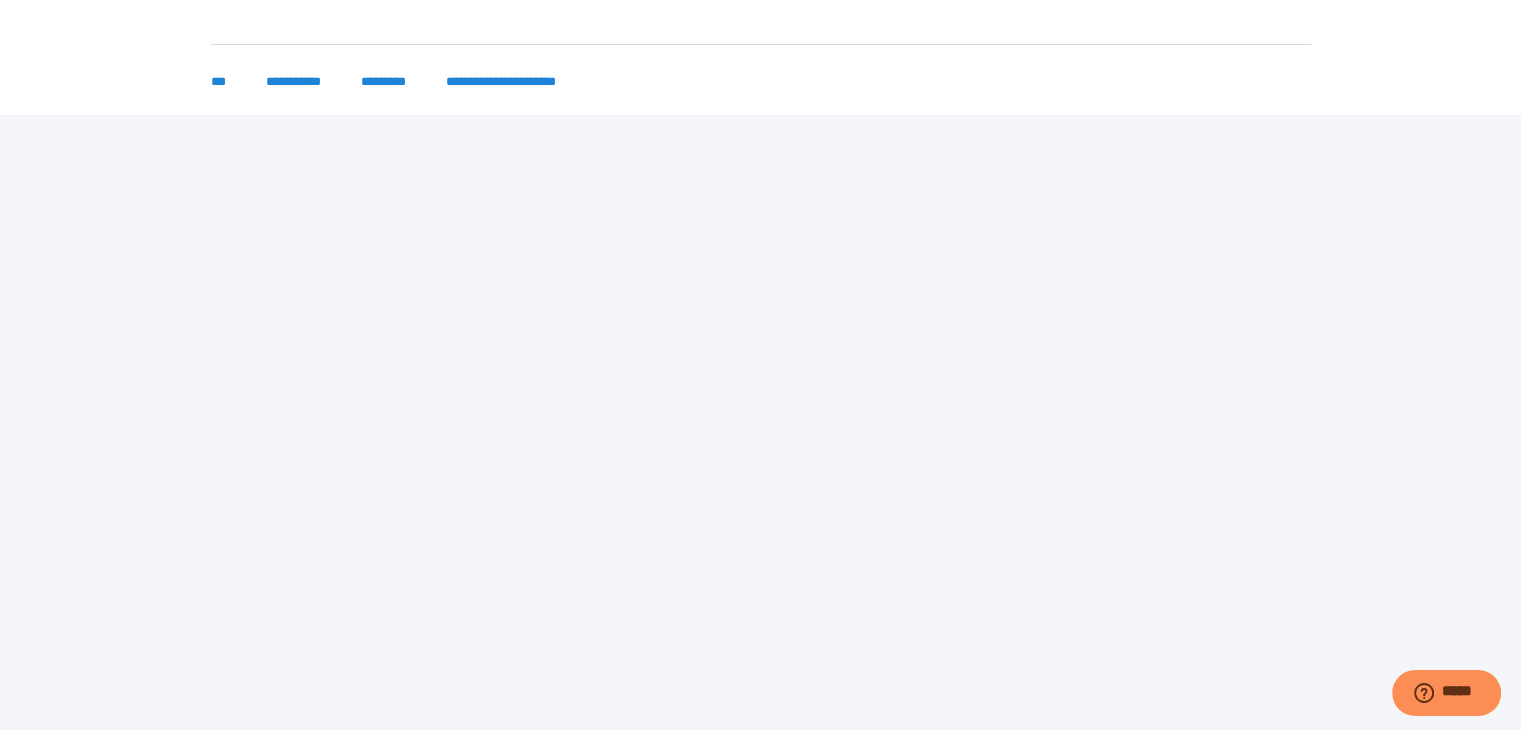 scroll, scrollTop: 0, scrollLeft: 0, axis: both 